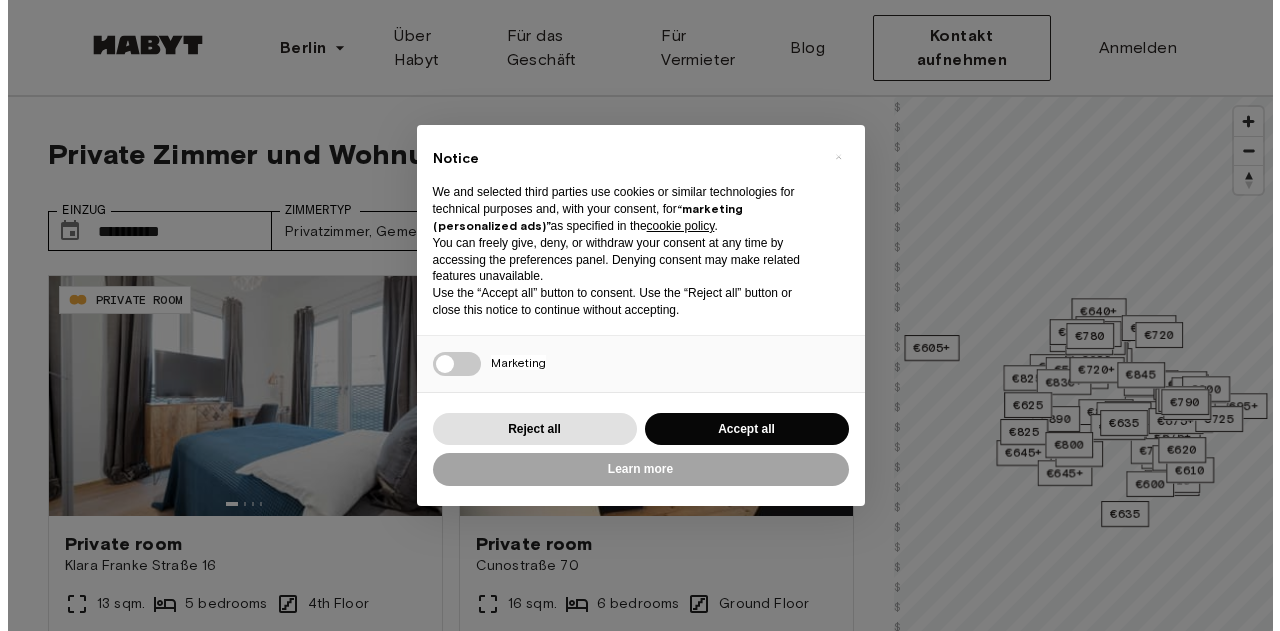 scroll, scrollTop: 0, scrollLeft: 0, axis: both 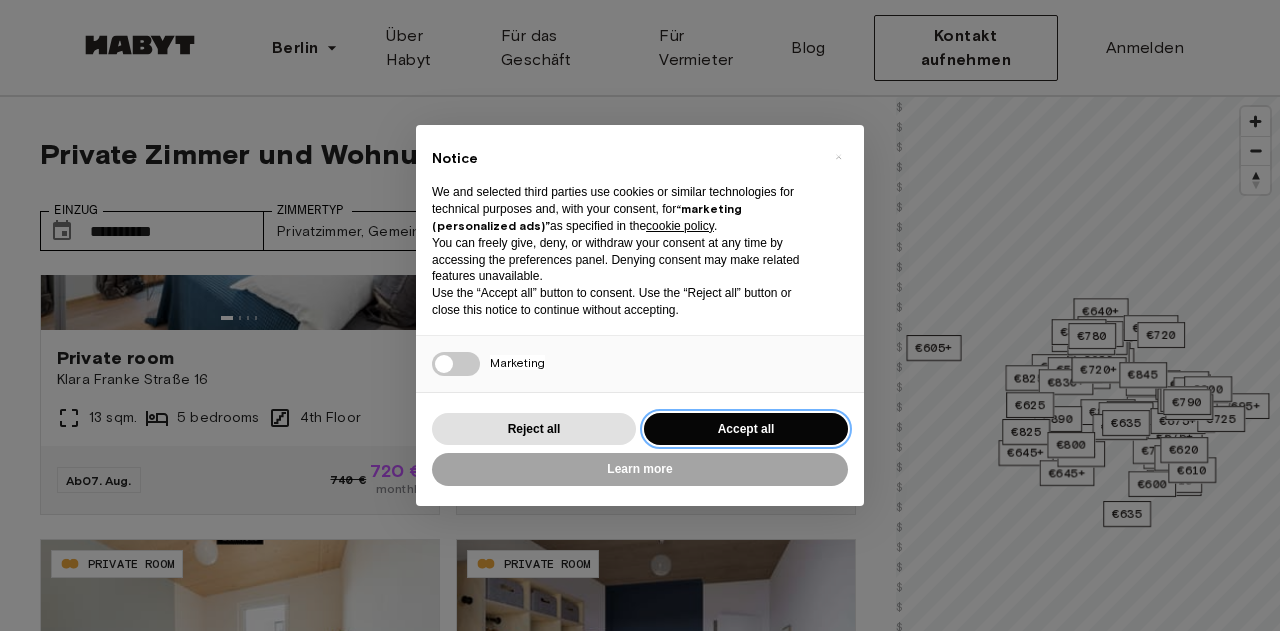 click on "Accept all" at bounding box center [746, 429] 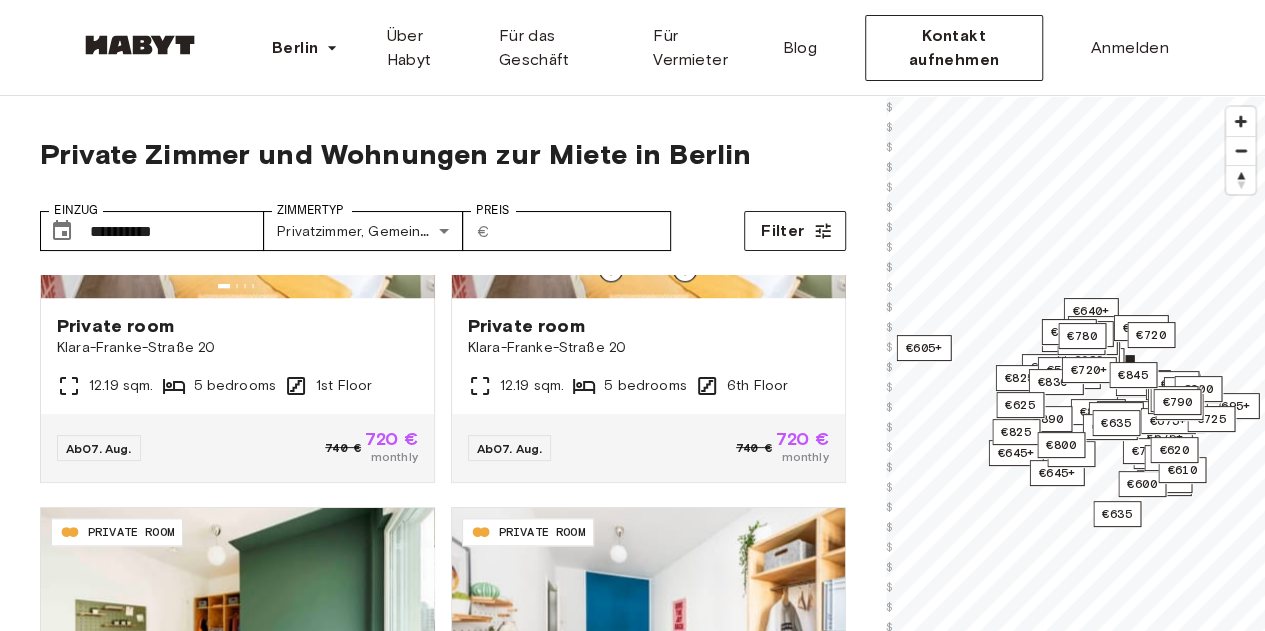 scroll, scrollTop: 1127, scrollLeft: 0, axis: vertical 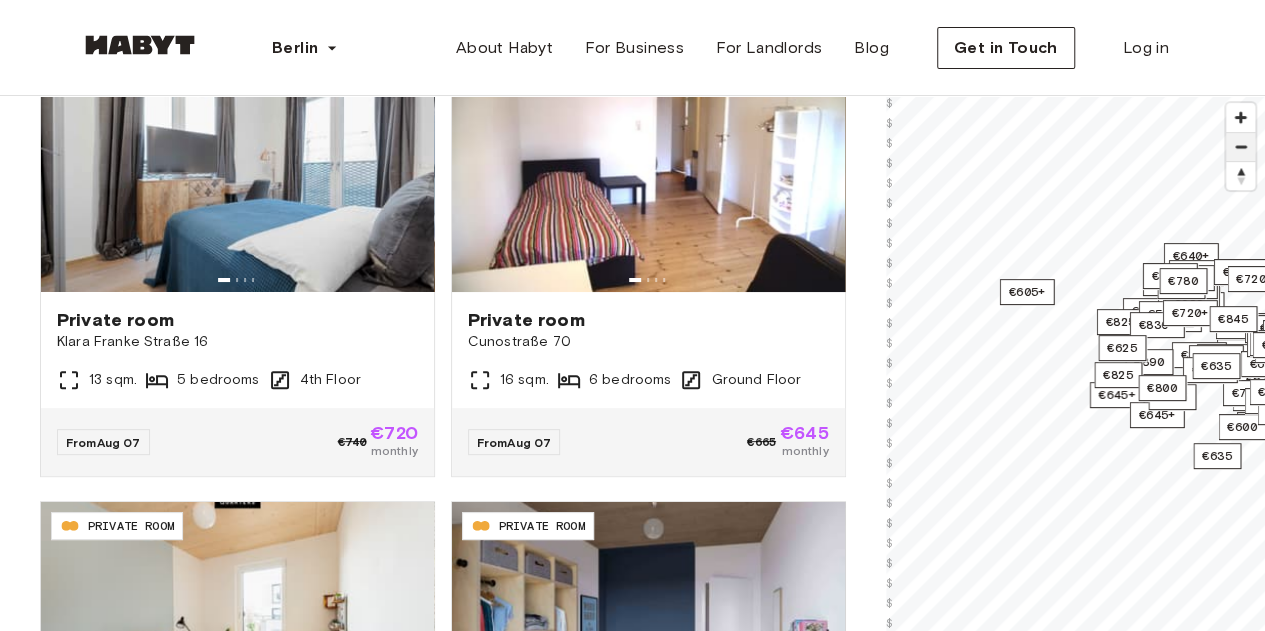 click at bounding box center (1240, 147) 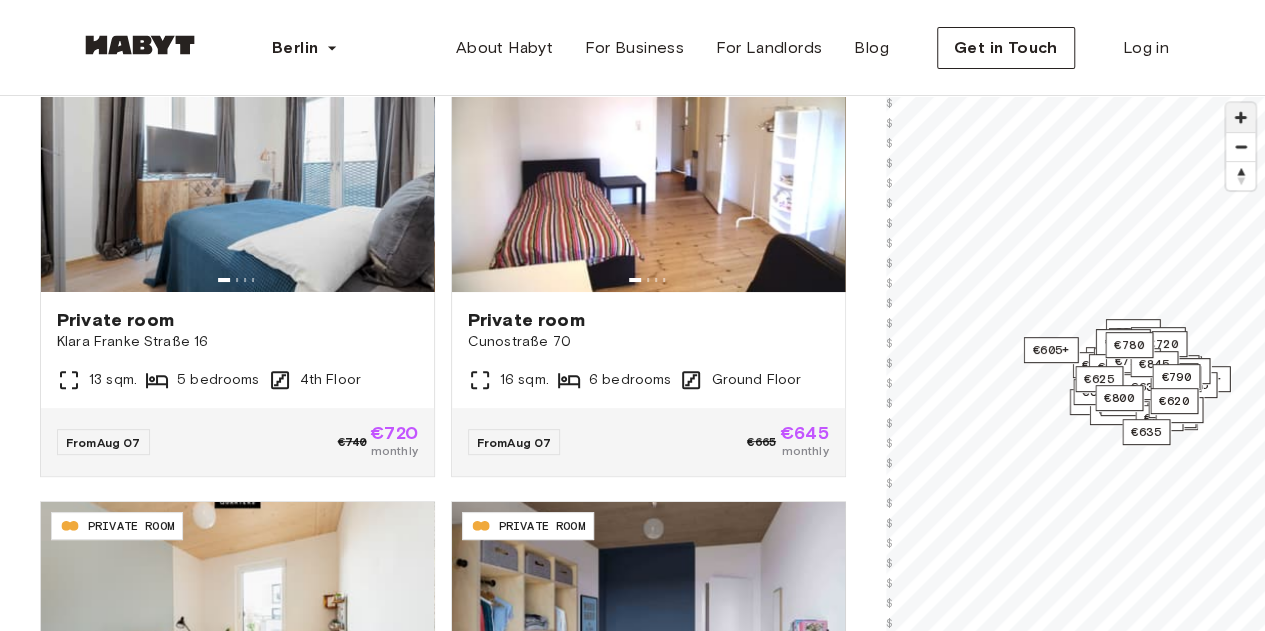 click at bounding box center (1240, 117) 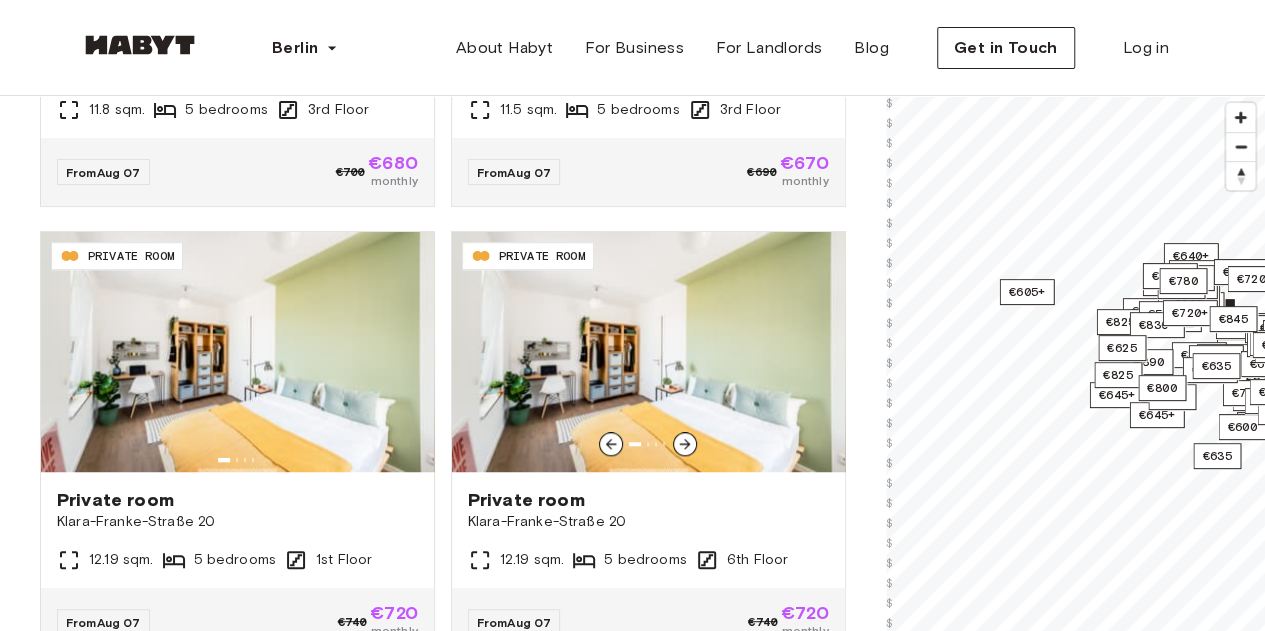 scroll, scrollTop: 0, scrollLeft: 0, axis: both 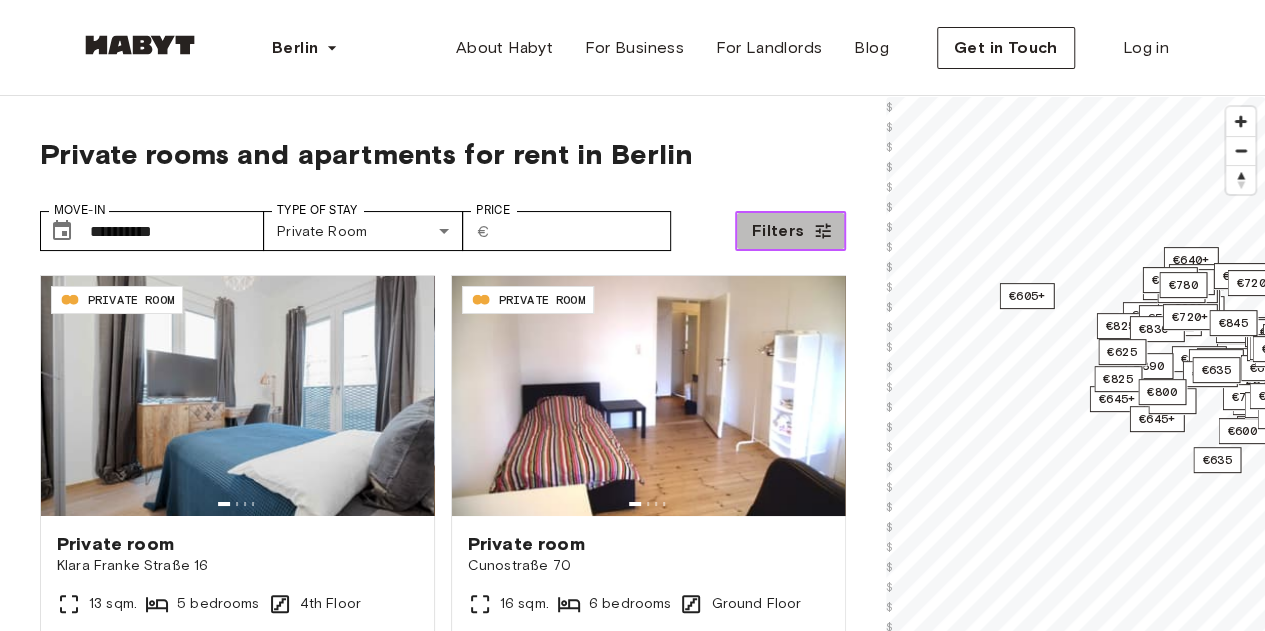 click on "Filters" at bounding box center (778, 231) 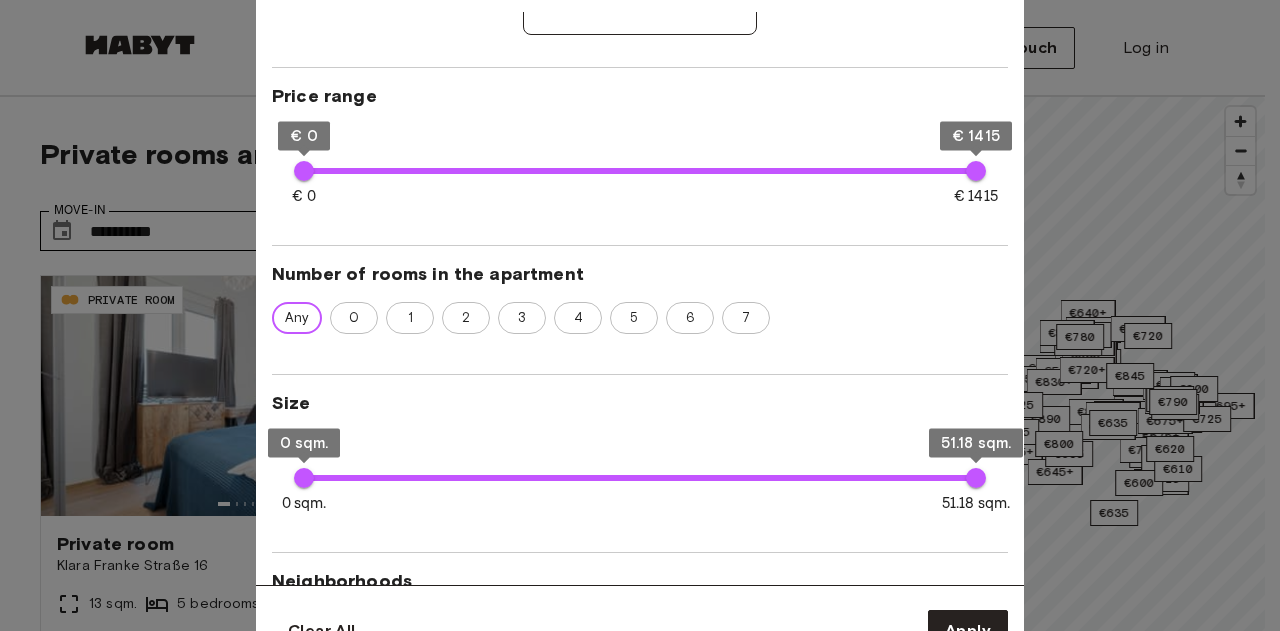 scroll, scrollTop: 383, scrollLeft: 0, axis: vertical 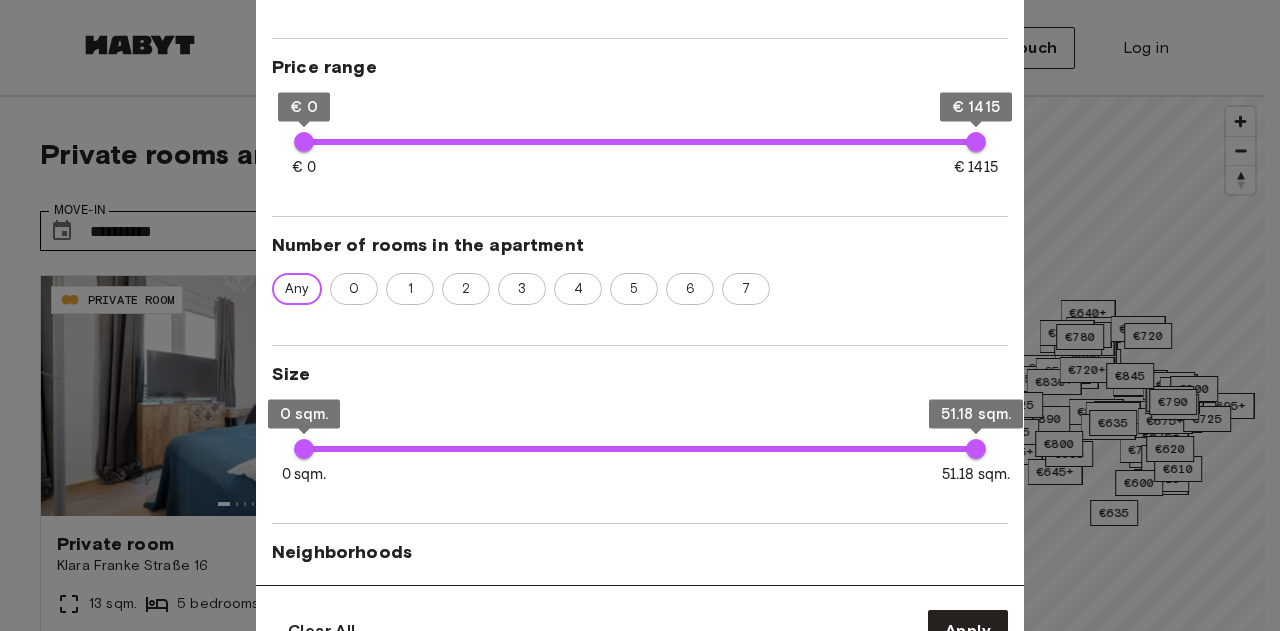 type on "****" 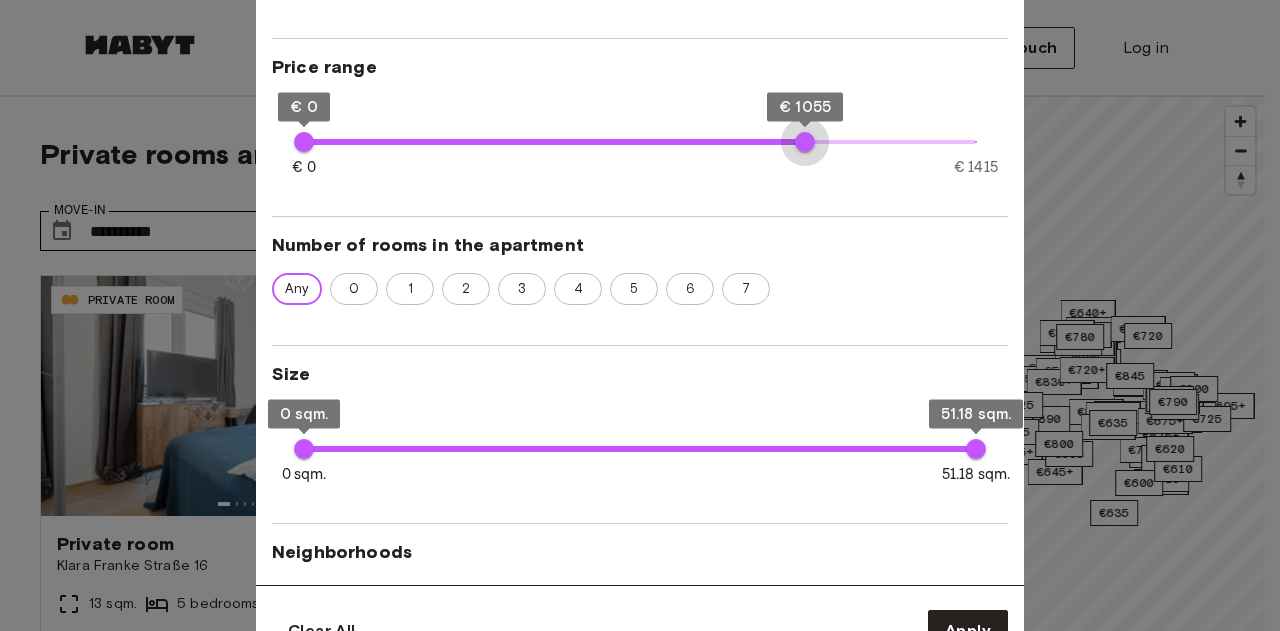 click on "€ 0 € 1415 € 0 € 1055" at bounding box center [640, 142] 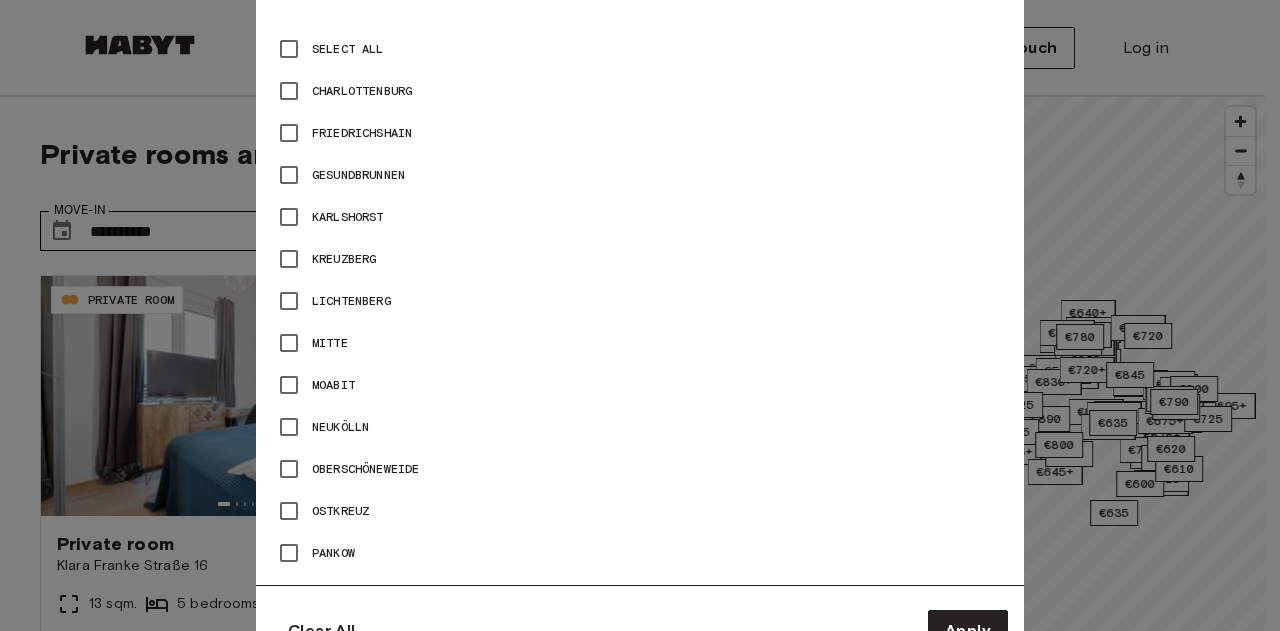 scroll, scrollTop: 944, scrollLeft: 0, axis: vertical 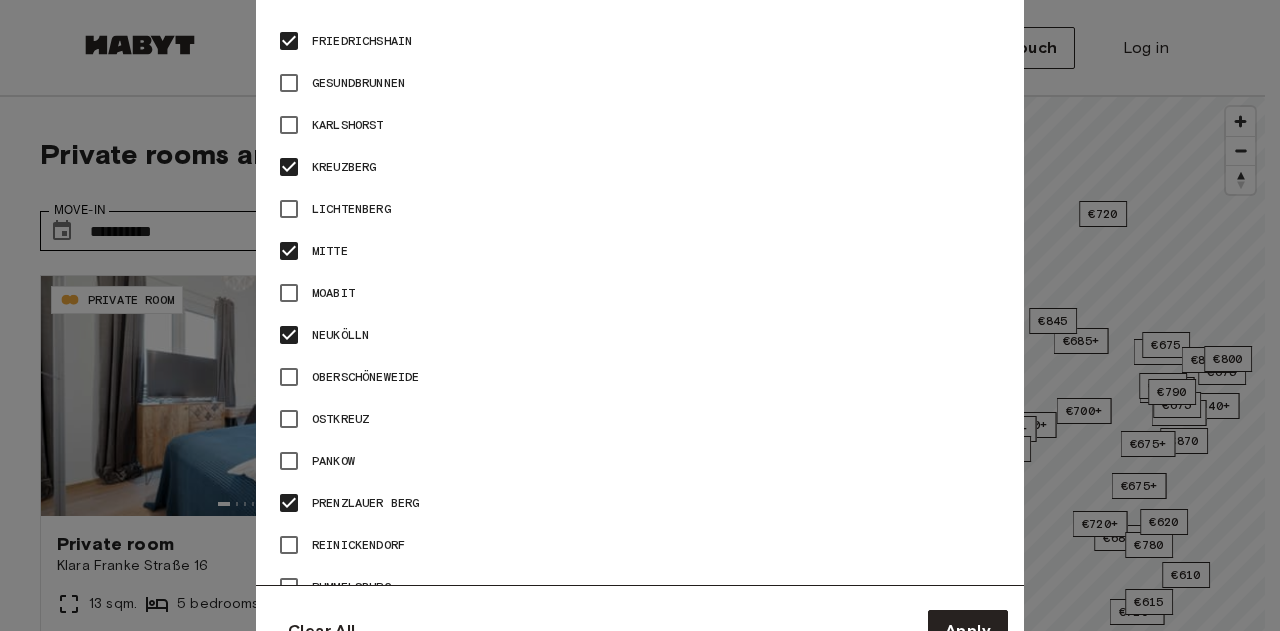 type on "**" 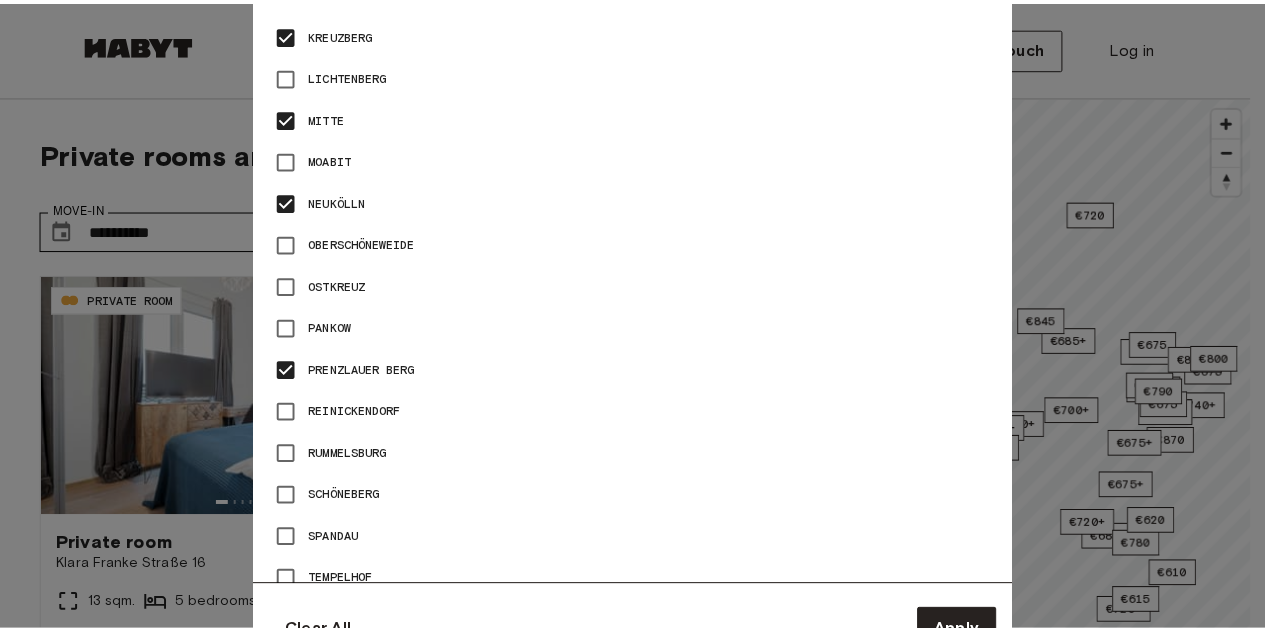 scroll, scrollTop: 1180, scrollLeft: 0, axis: vertical 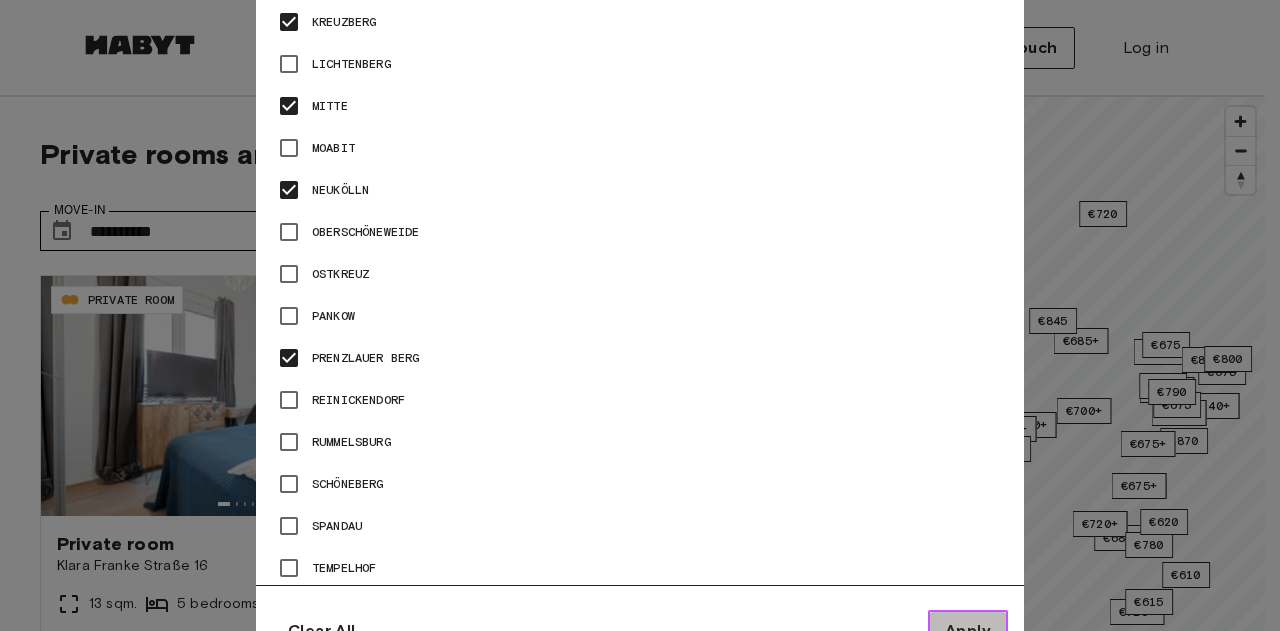 click on "Apply" at bounding box center [968, 631] 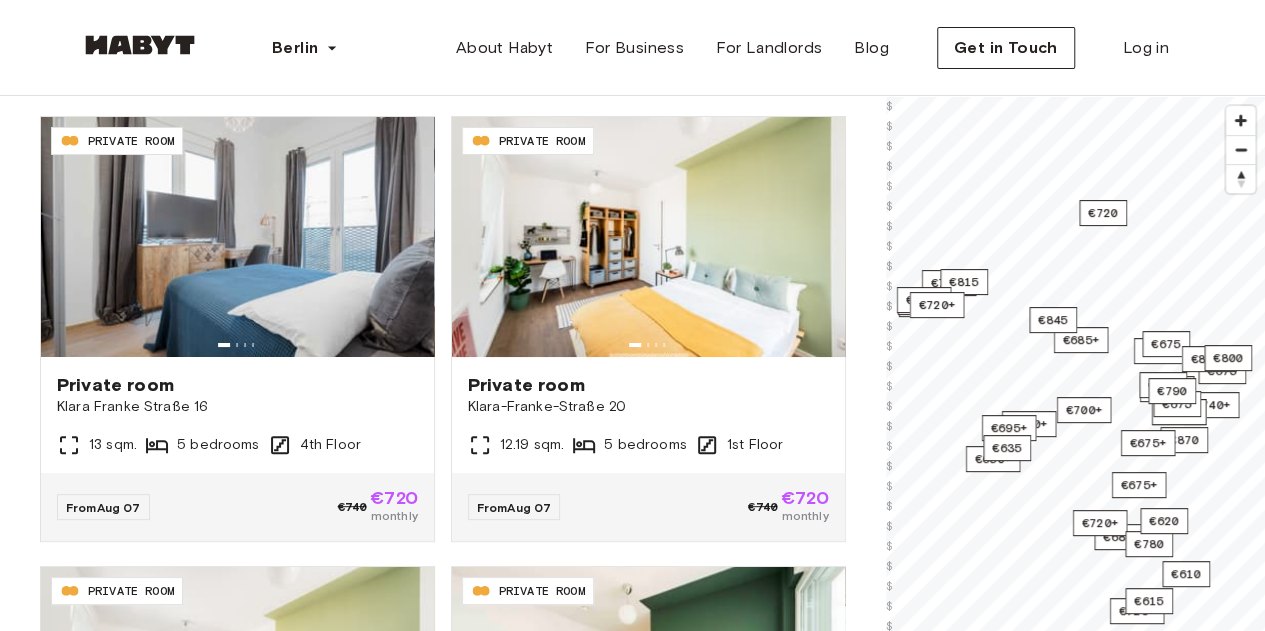 scroll, scrollTop: 160, scrollLeft: 0, axis: vertical 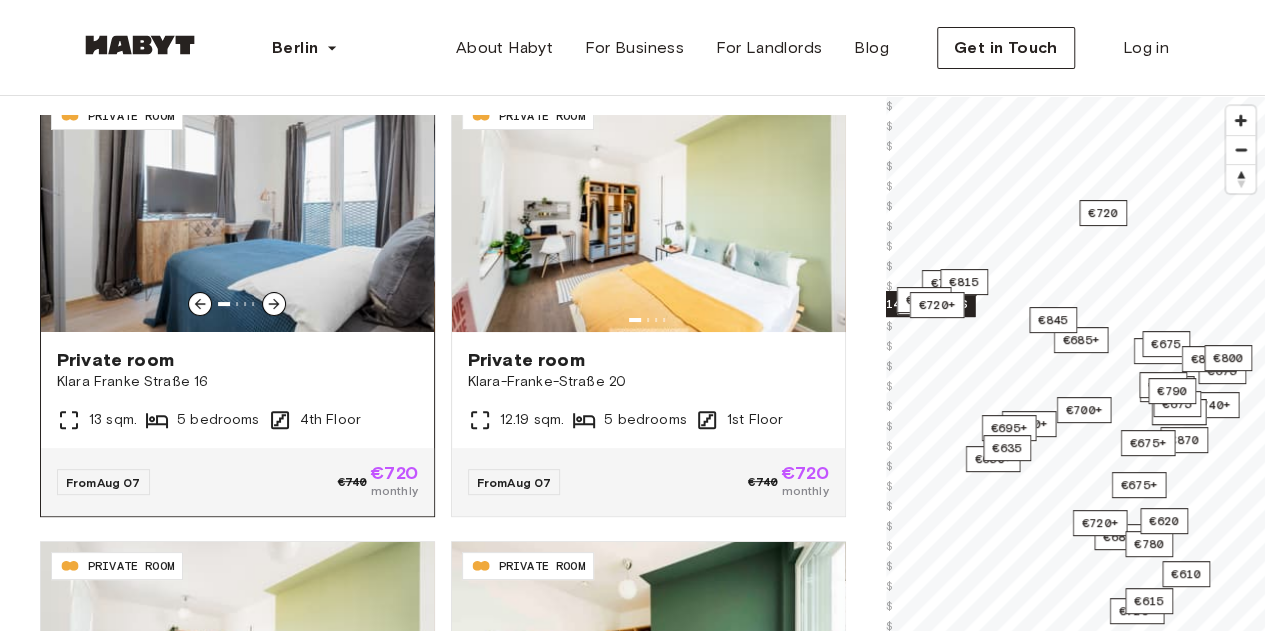 click at bounding box center (237, 212) 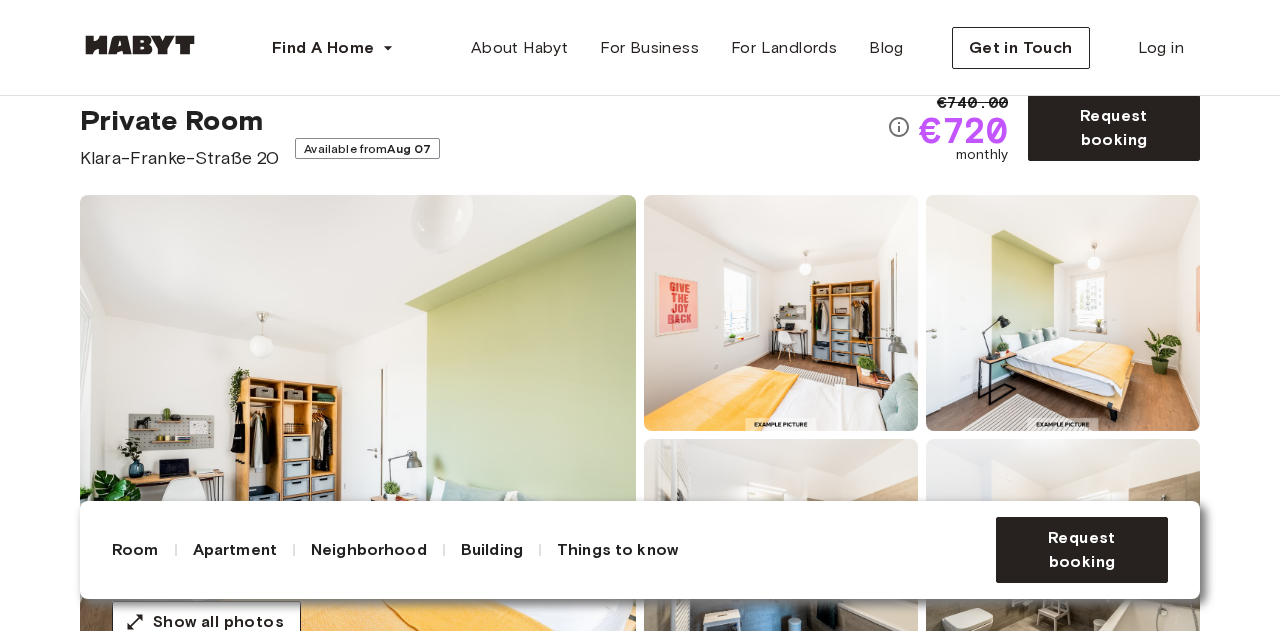 scroll, scrollTop: 71, scrollLeft: 0, axis: vertical 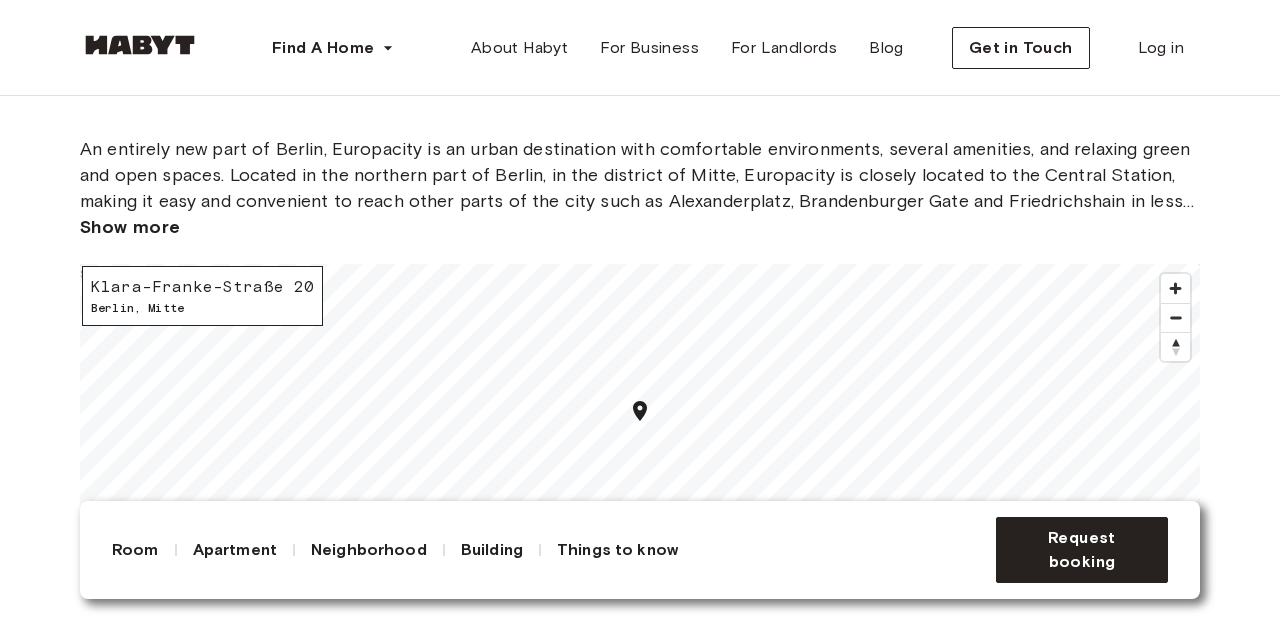 click on "Open in Google Maps" at bounding box center [1095, 73] 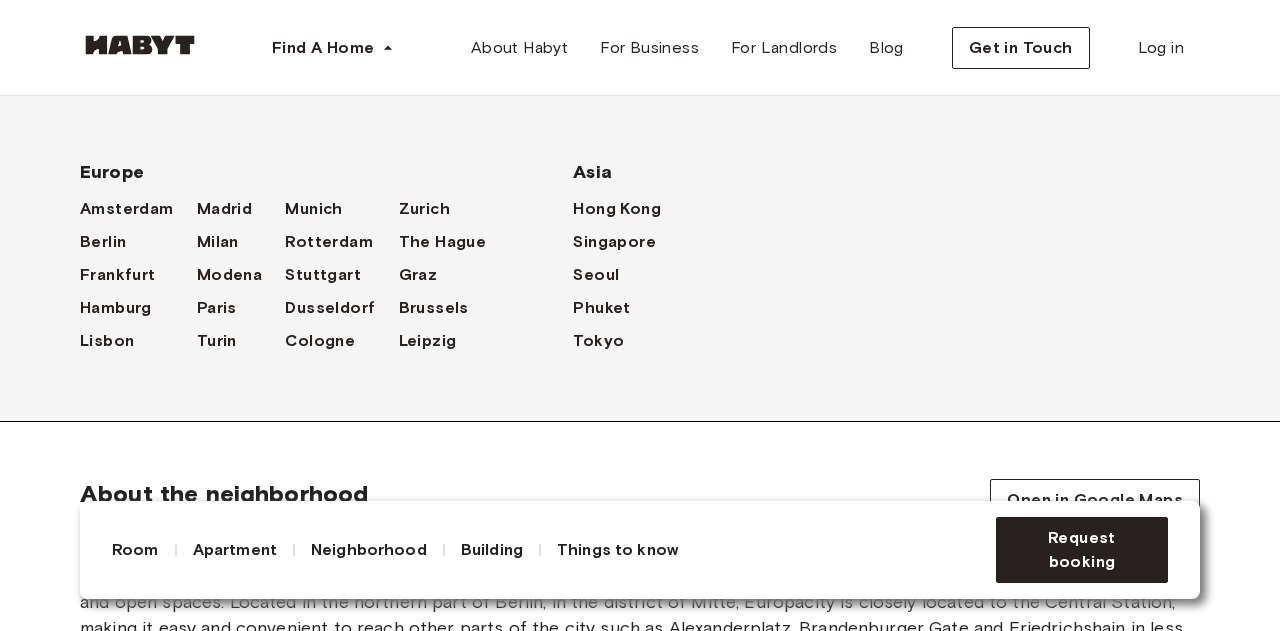 scroll, scrollTop: 2263, scrollLeft: 0, axis: vertical 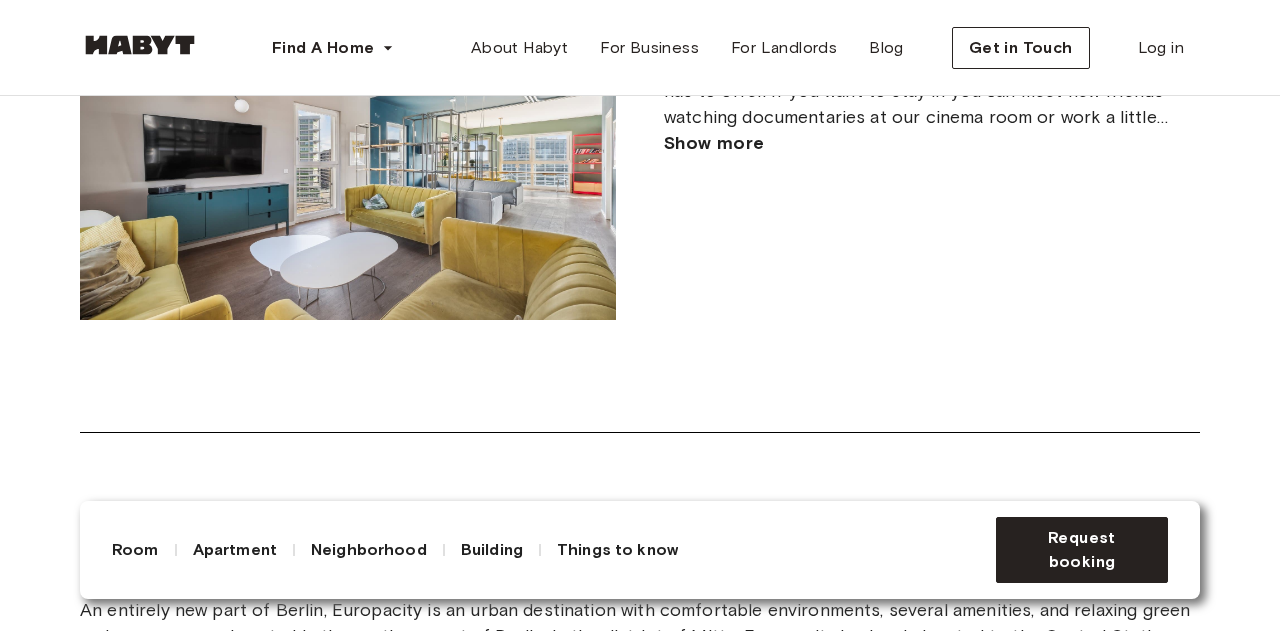 drag, startPoint x: 961, startPoint y: 467, endPoint x: 888, endPoint y: 313, distance: 170.42593 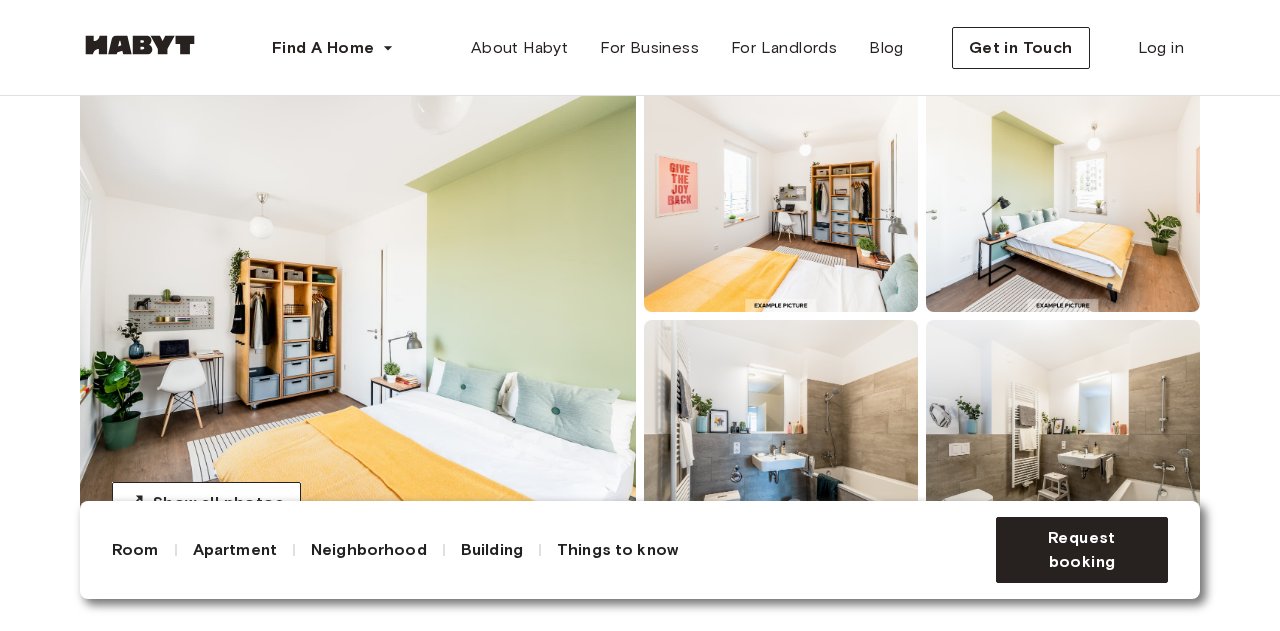 scroll, scrollTop: 61, scrollLeft: 0, axis: vertical 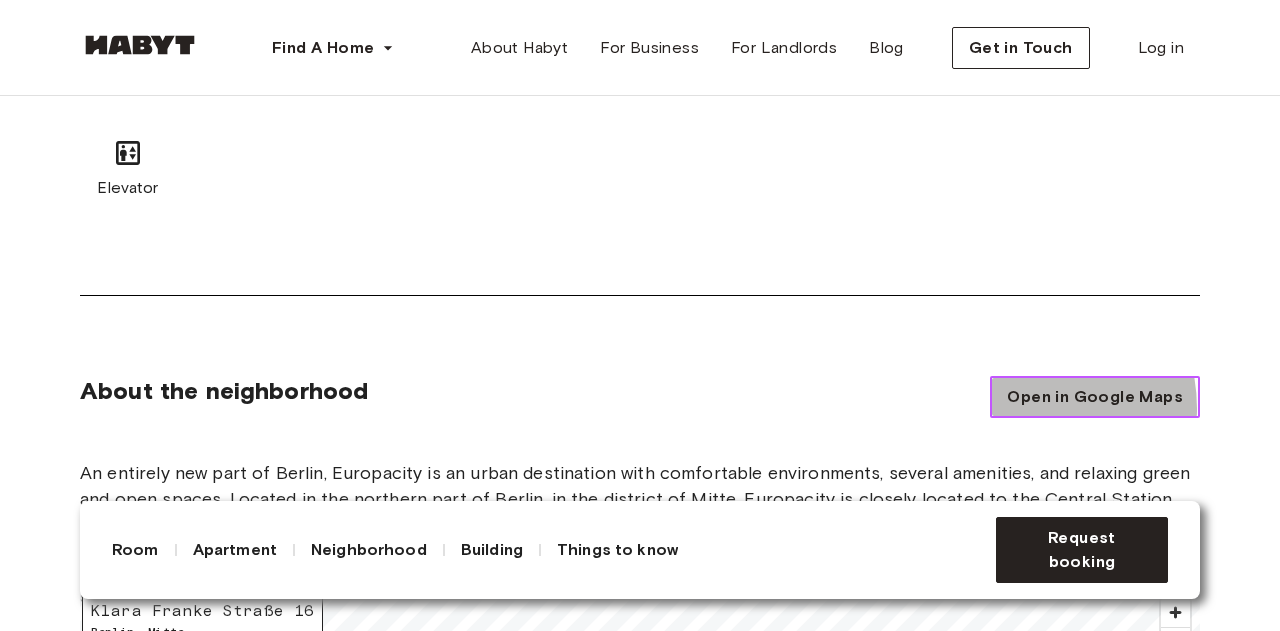 click on "Open in Google Maps" at bounding box center [1095, 397] 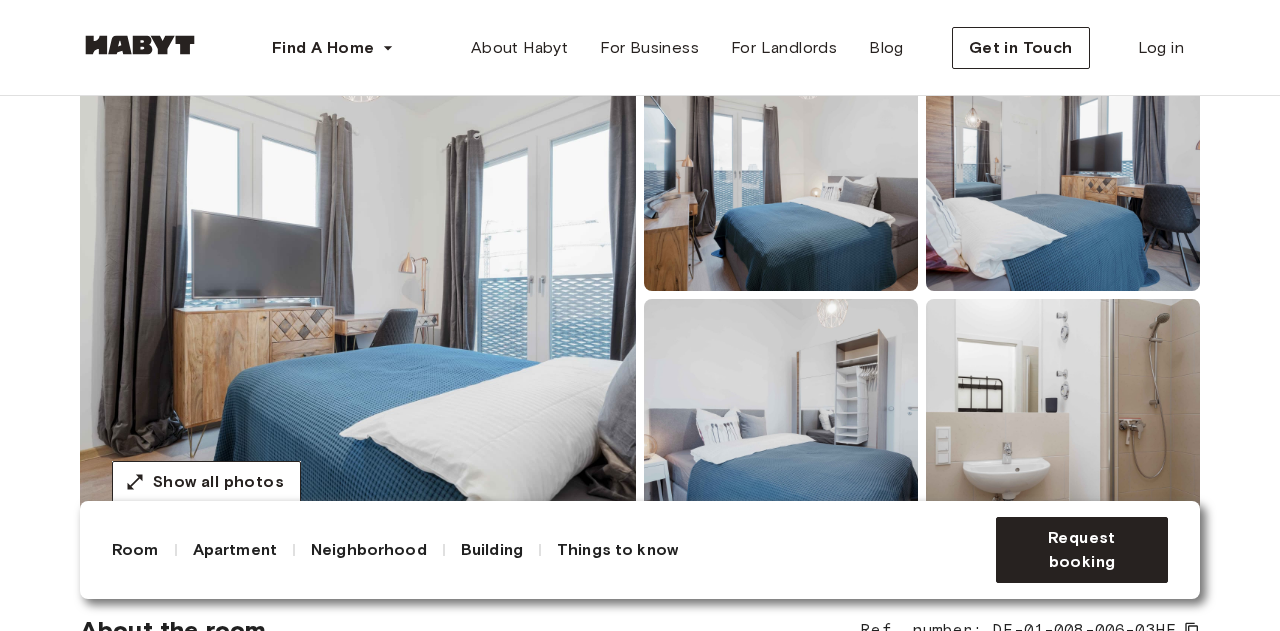 scroll, scrollTop: 0, scrollLeft: 0, axis: both 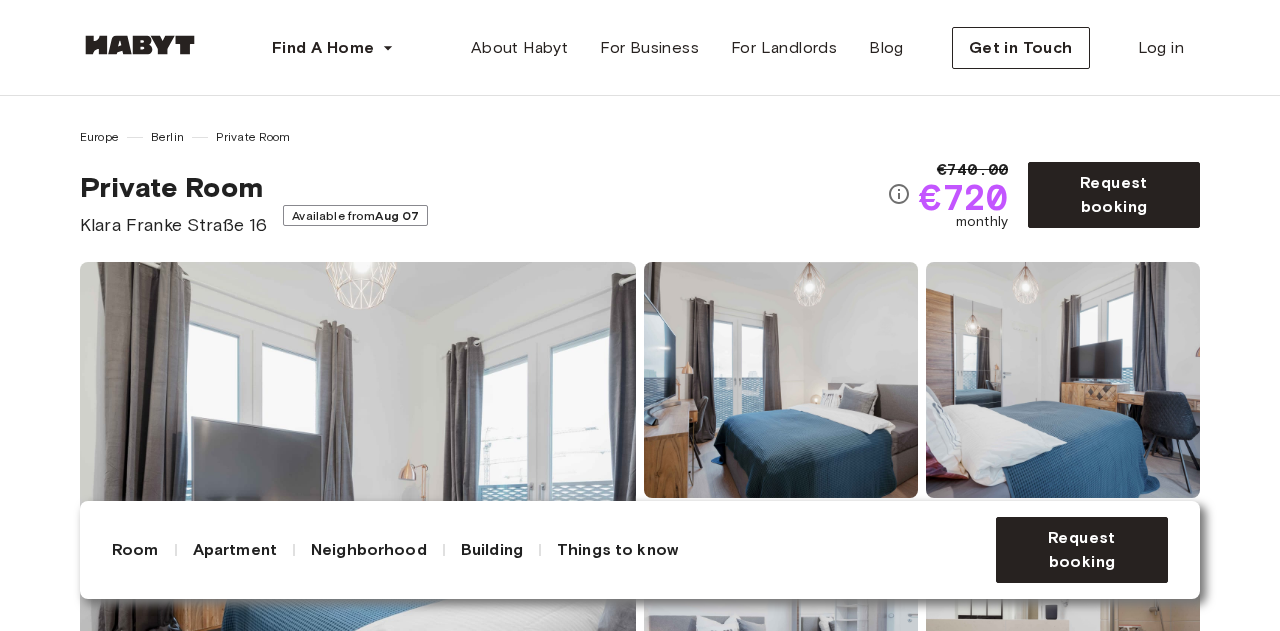 click on "Find A Home Europe Amsterdam Berlin Frankfurt Hamburg Lisbon Madrid Milan Modena Paris Turin Munich Rotterdam Stuttgart Dusseldorf Cologne Zurich The Hague Graz Brussels Leipzig Asia Hong Kong Singapore Seoul Phuket Tokyo About Habyt For Business For Landlords Blog Get in Touch Log in" at bounding box center [640, 48] 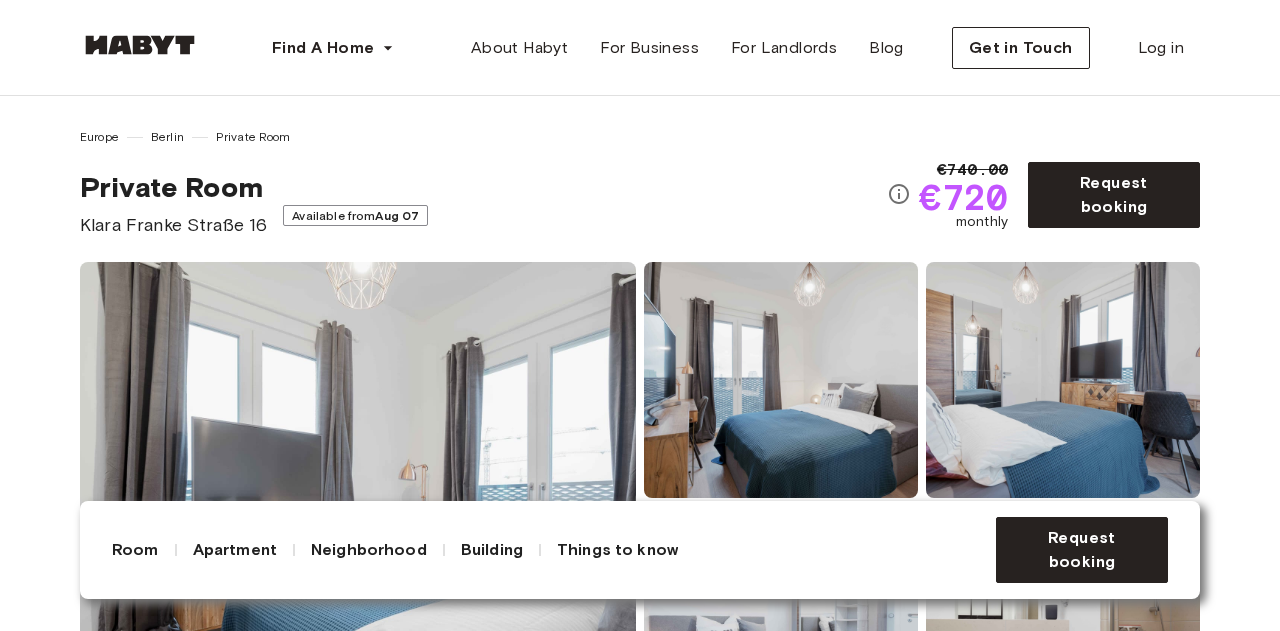 scroll, scrollTop: 0, scrollLeft: 0, axis: both 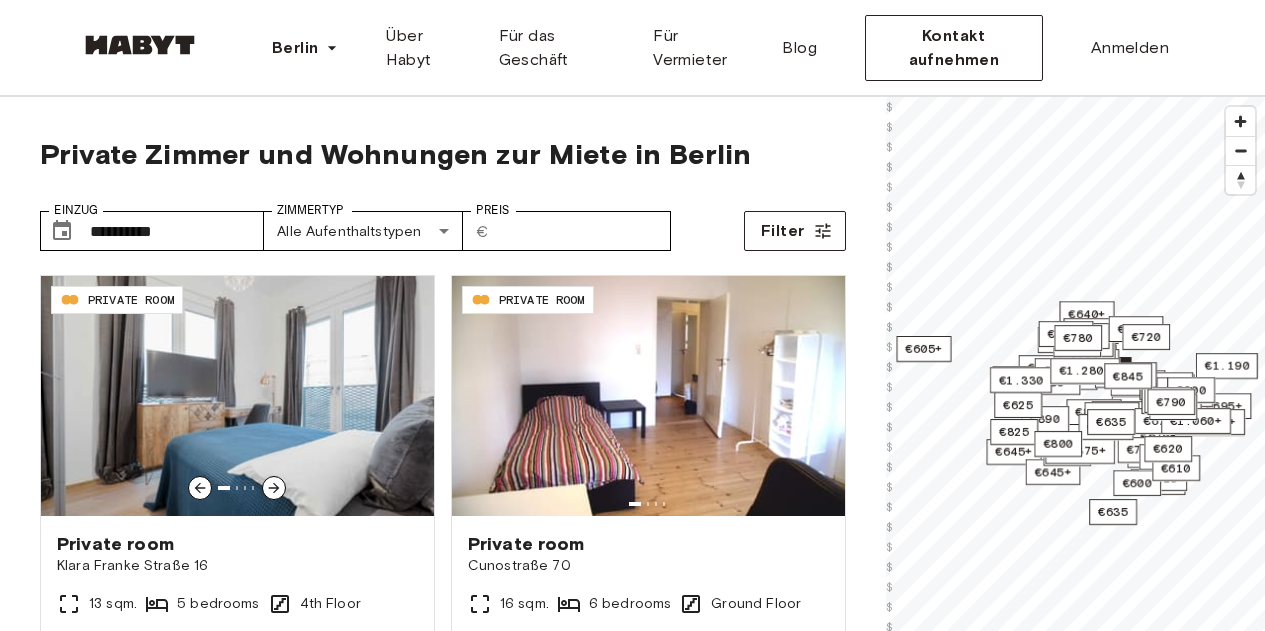 type on "**********" 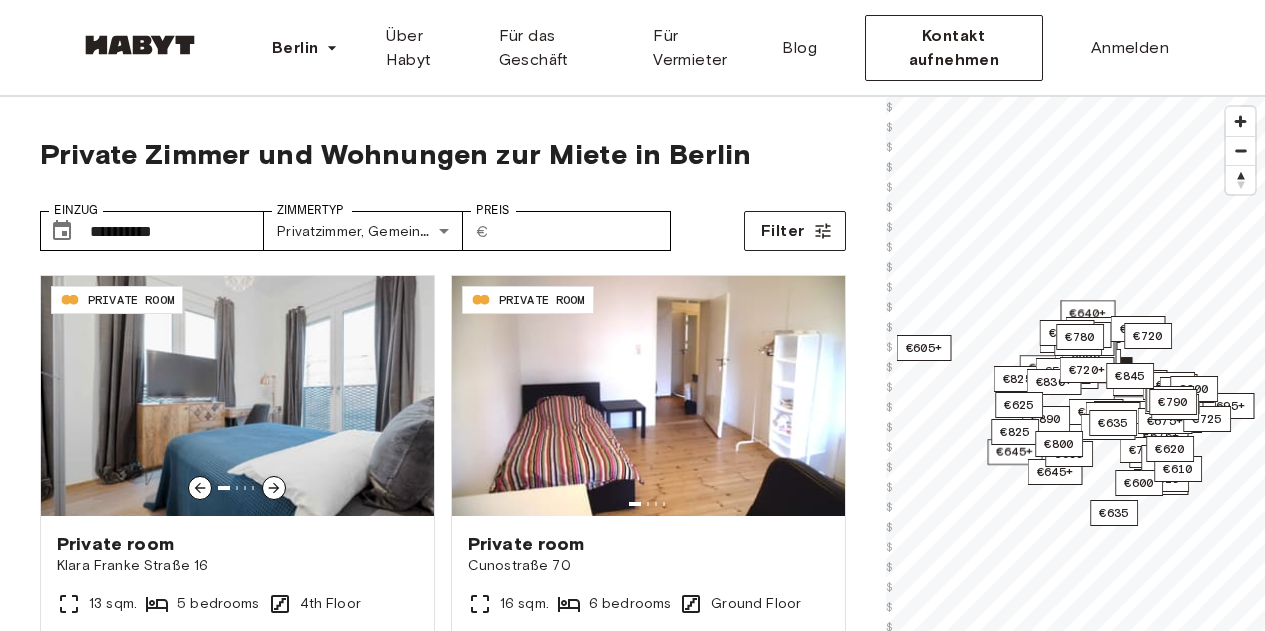 scroll, scrollTop: 0, scrollLeft: 0, axis: both 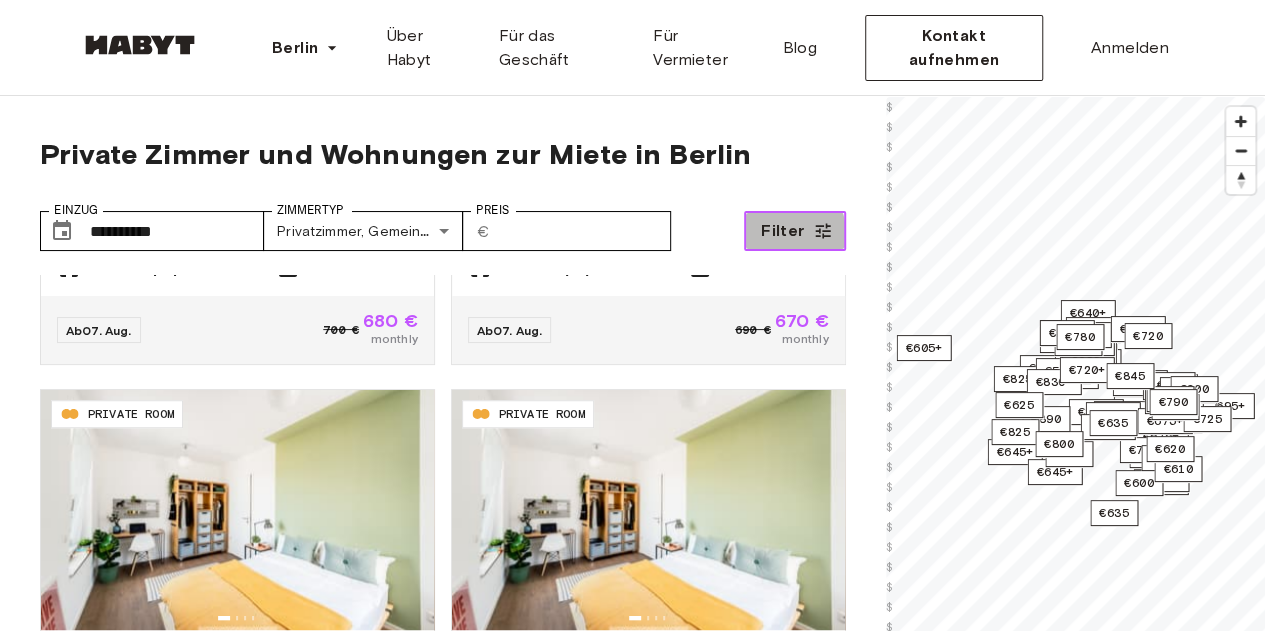 click on "Filter" at bounding box center (794, 231) 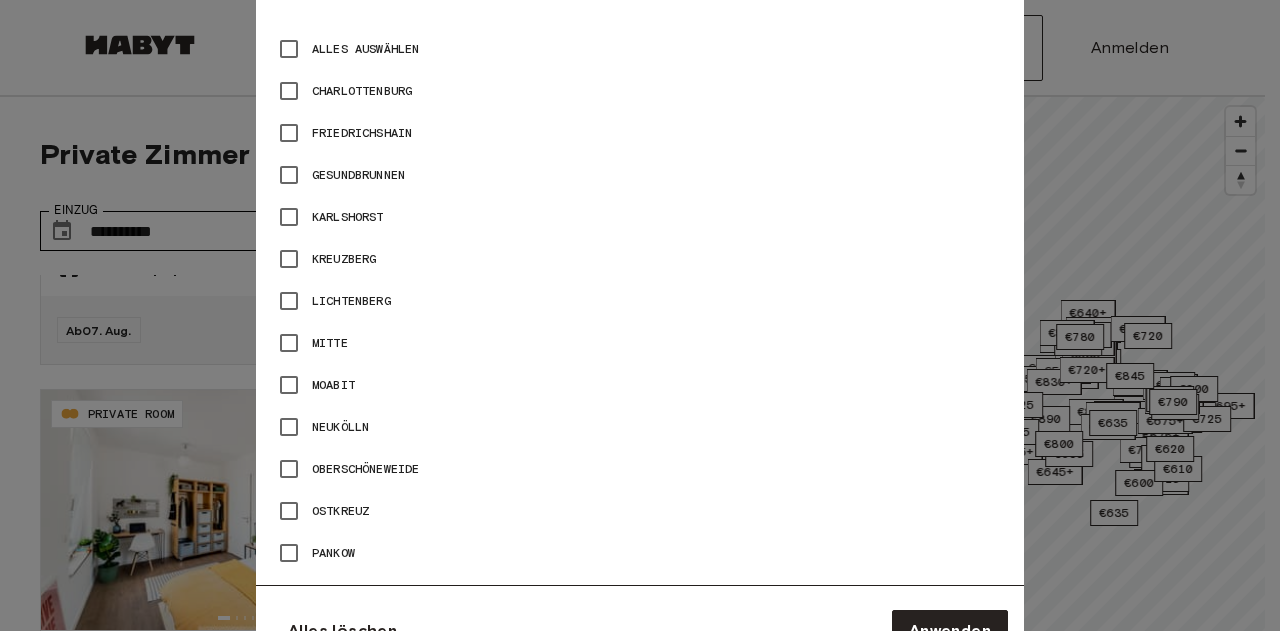 scroll, scrollTop: 934, scrollLeft: 0, axis: vertical 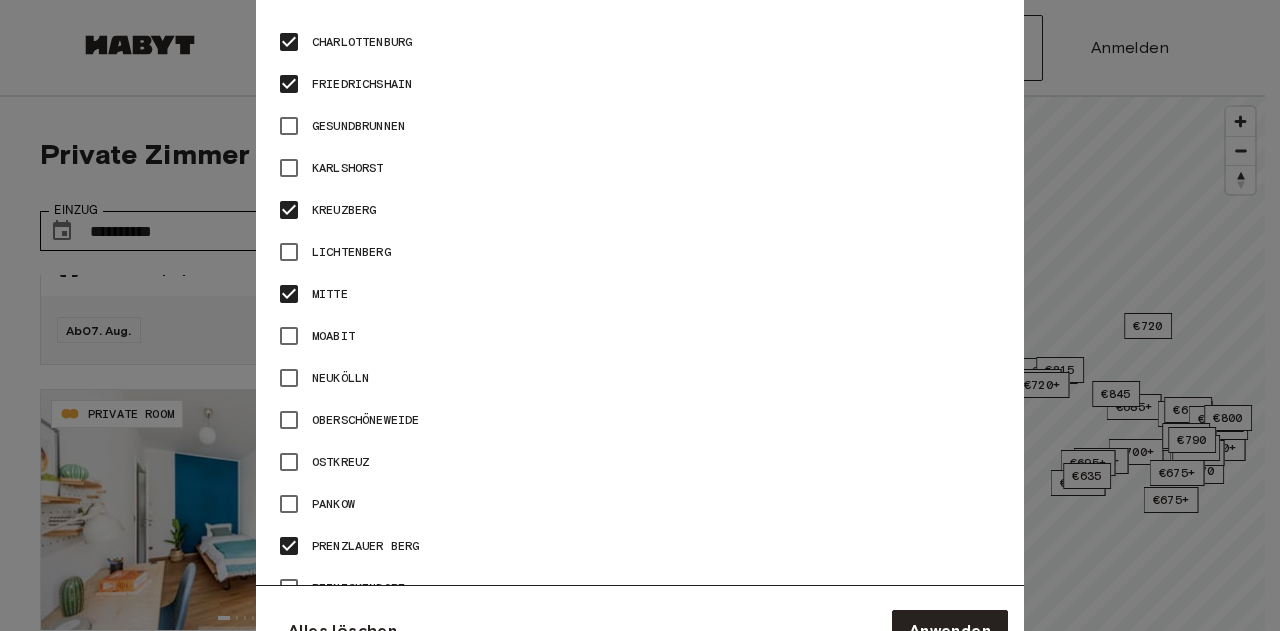 type on "**" 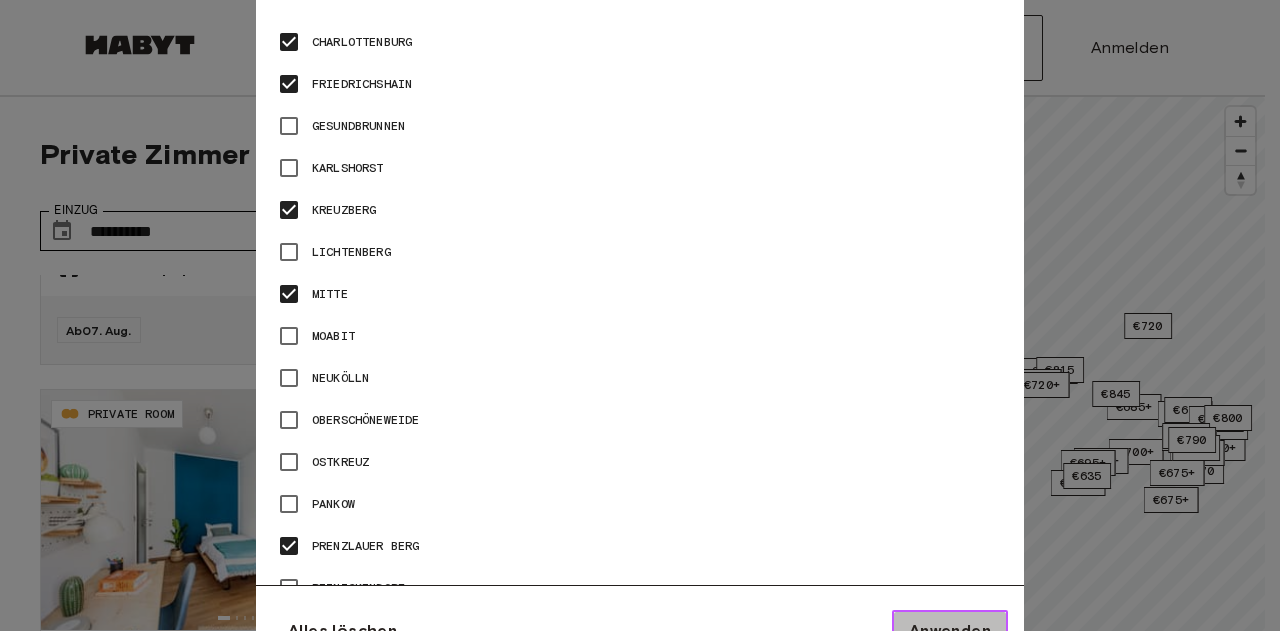 click on "Anwenden" at bounding box center [950, 631] 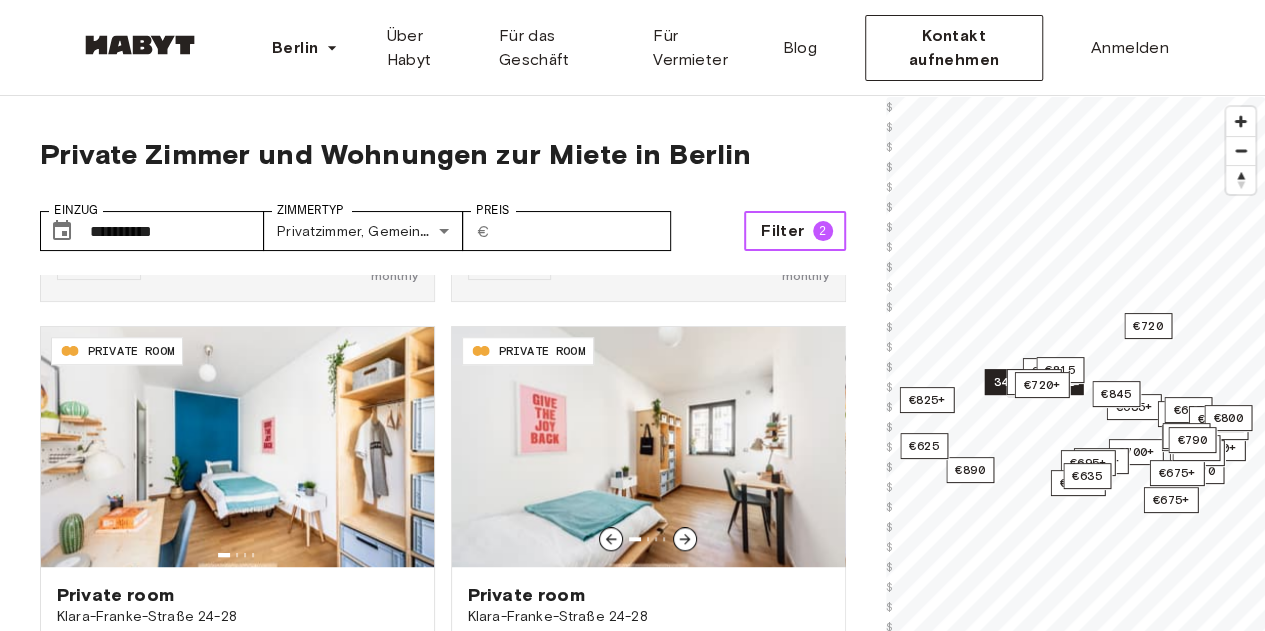 scroll, scrollTop: 845, scrollLeft: 0, axis: vertical 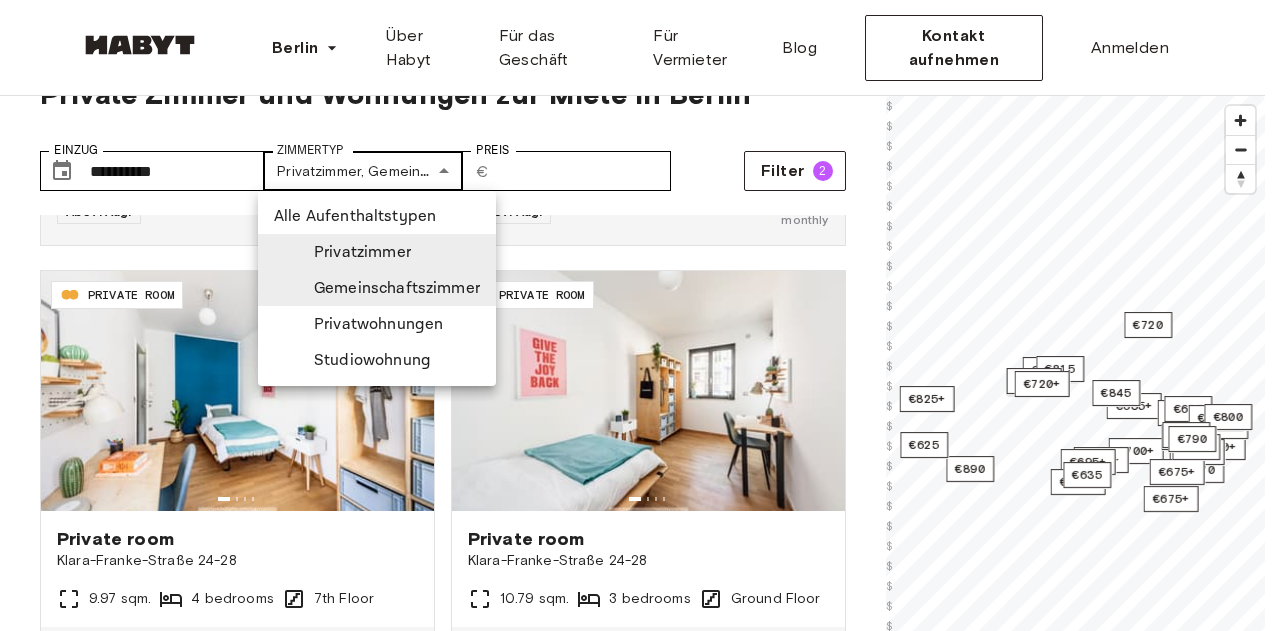 click on "**********" at bounding box center [640, 2372] 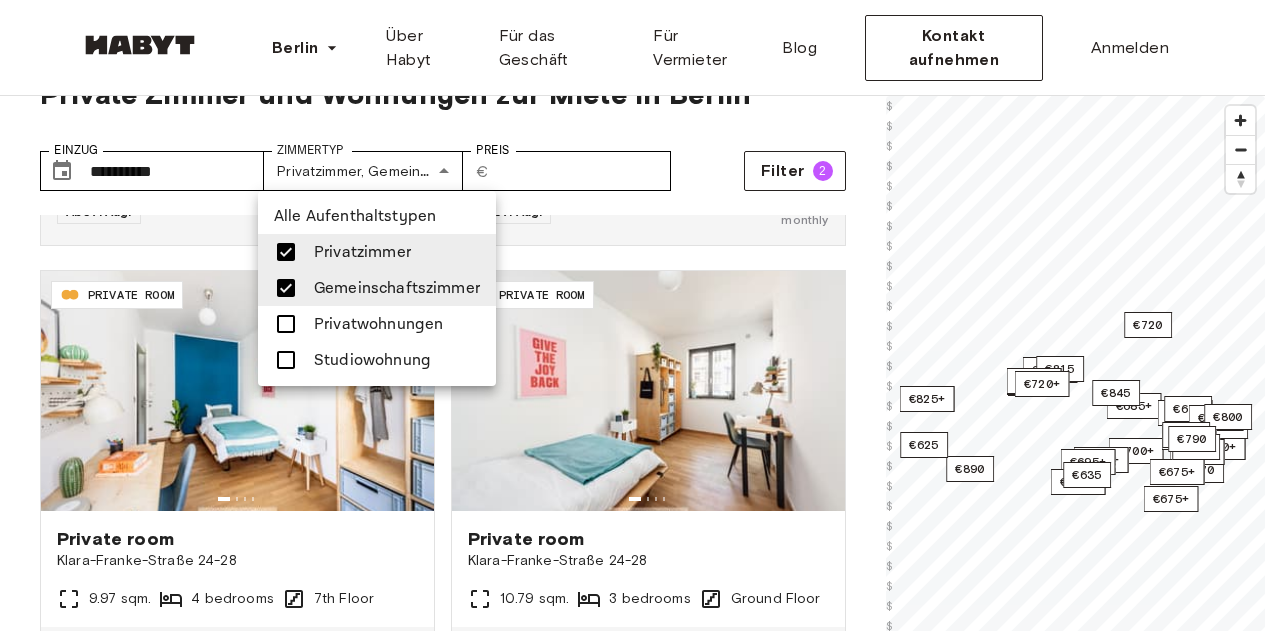click at bounding box center (640, 315) 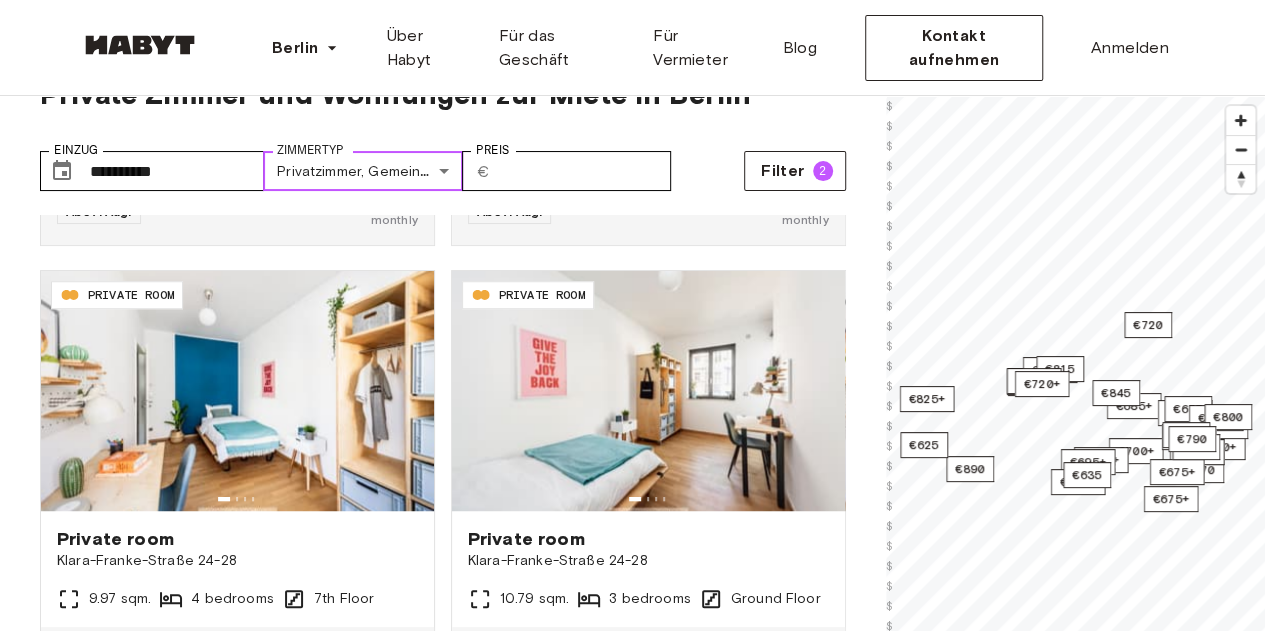 scroll, scrollTop: 0, scrollLeft: 0, axis: both 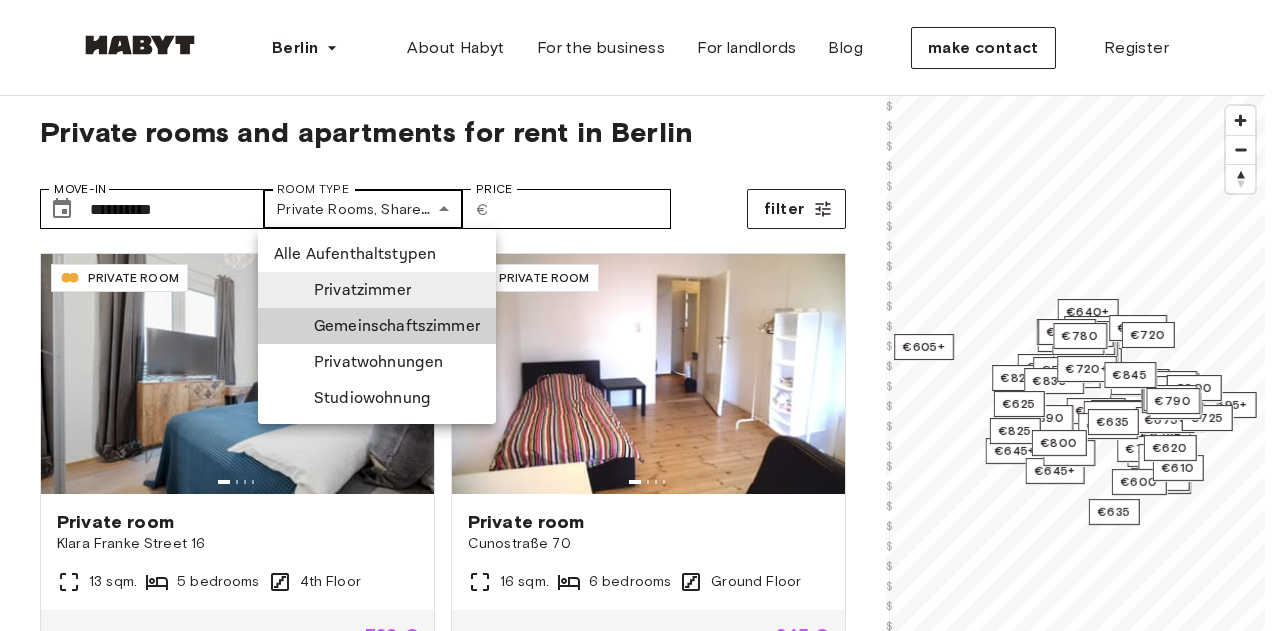 click on "**********" at bounding box center [640, 2407] 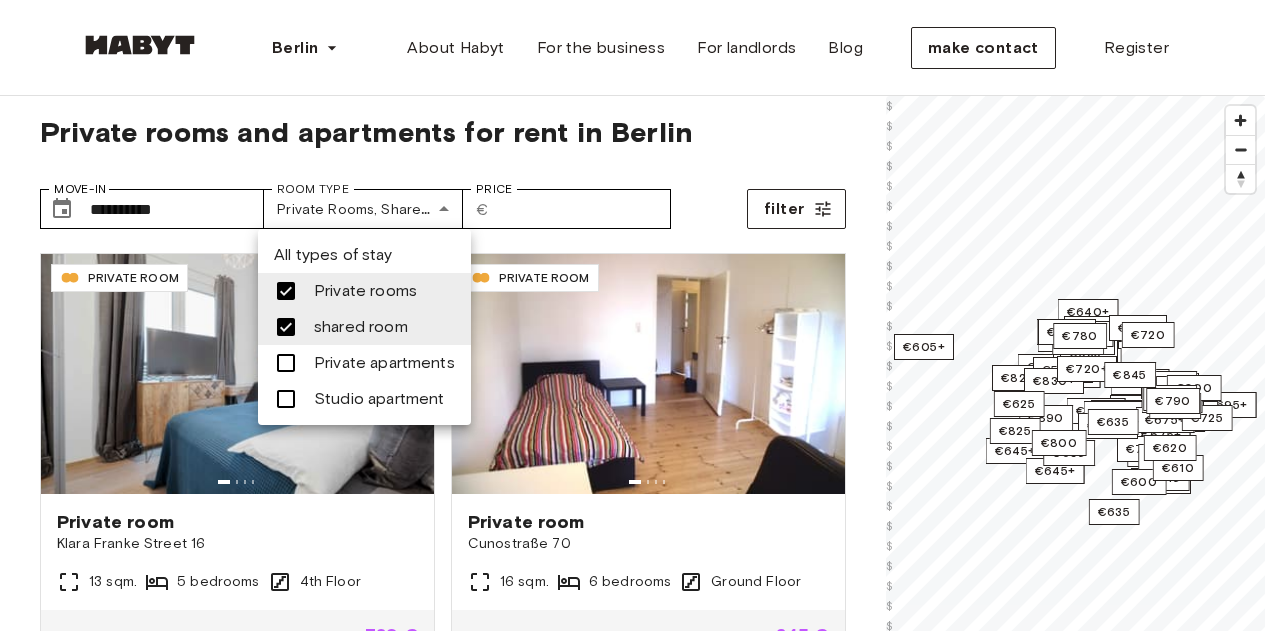 click at bounding box center (640, 315) 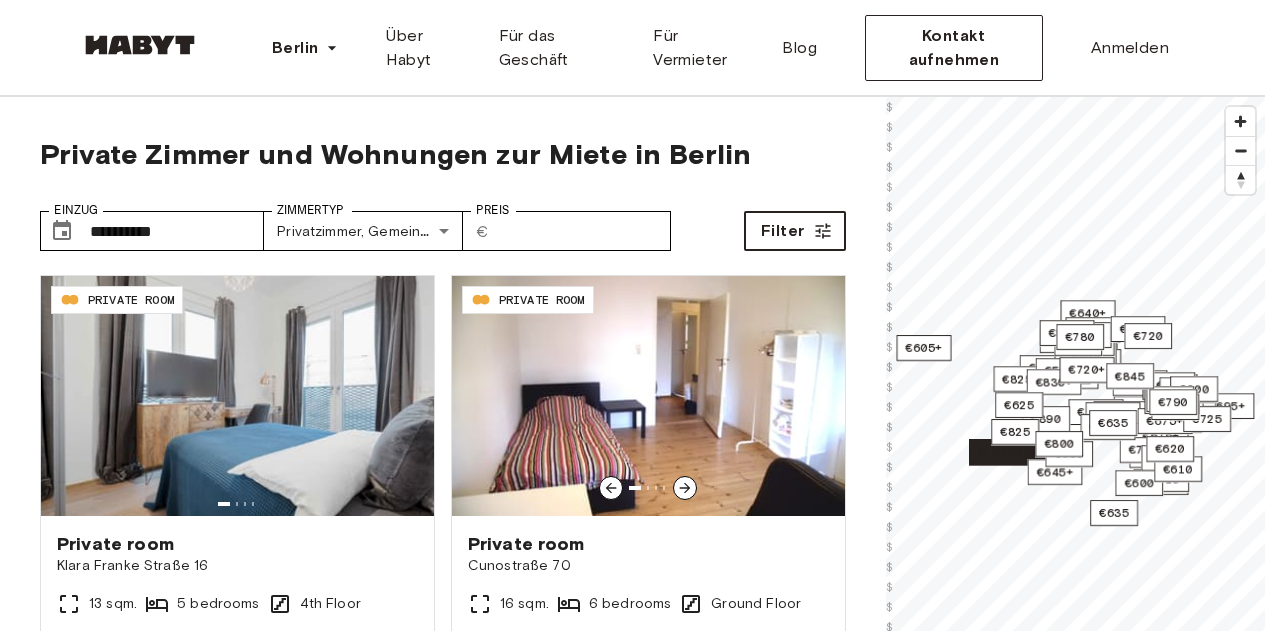 scroll, scrollTop: 0, scrollLeft: 0, axis: both 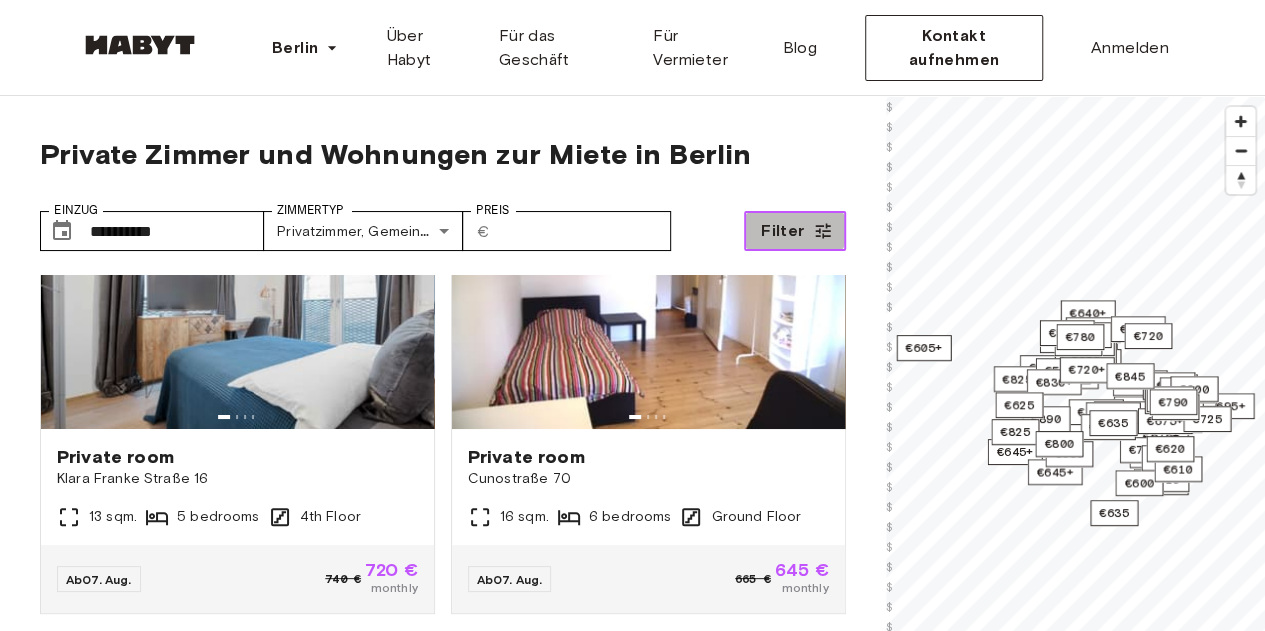 click on "Filter" at bounding box center (794, 231) 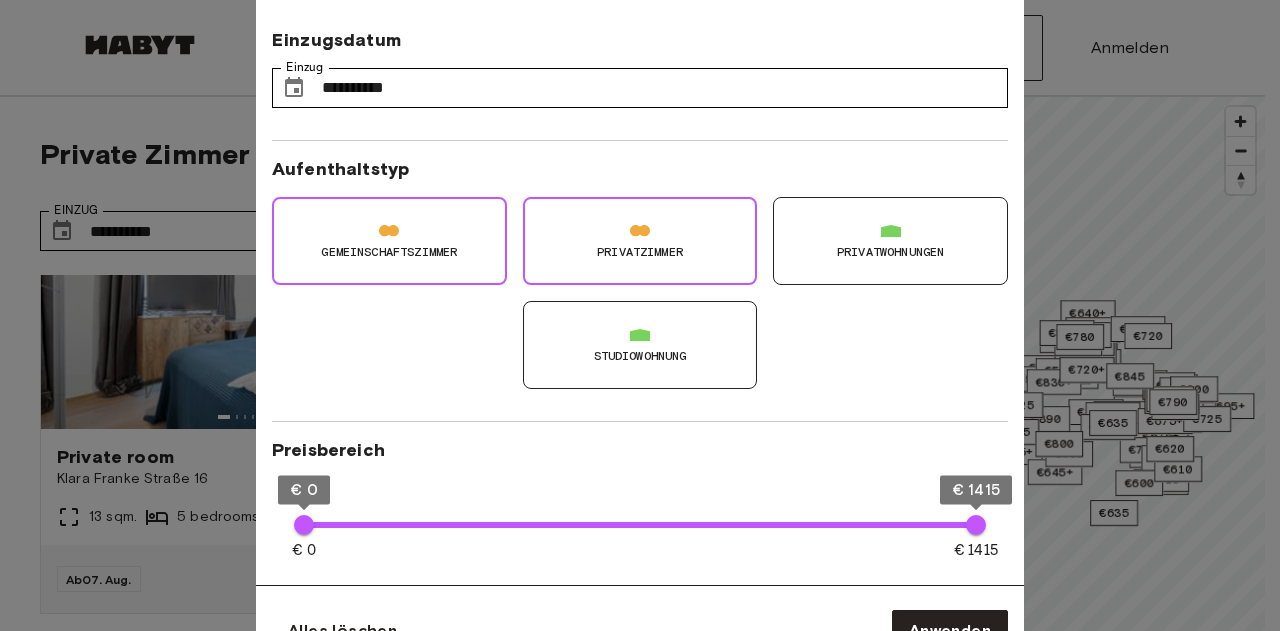 type on "**" 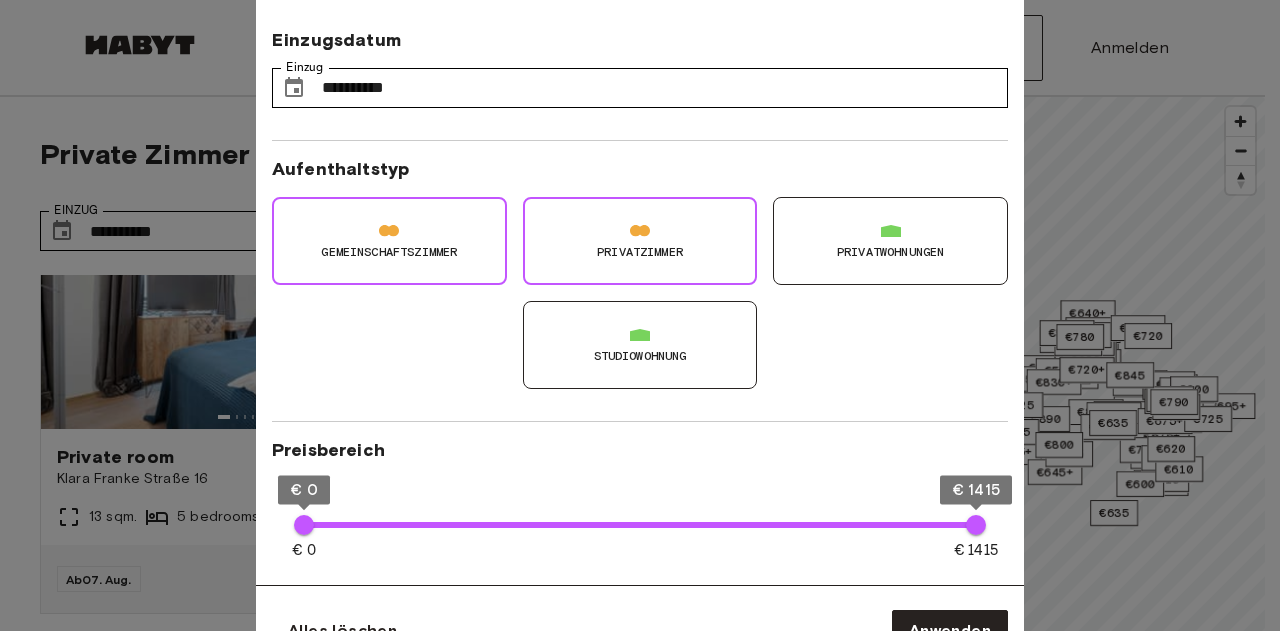 scroll, scrollTop: 16, scrollLeft: 0, axis: vertical 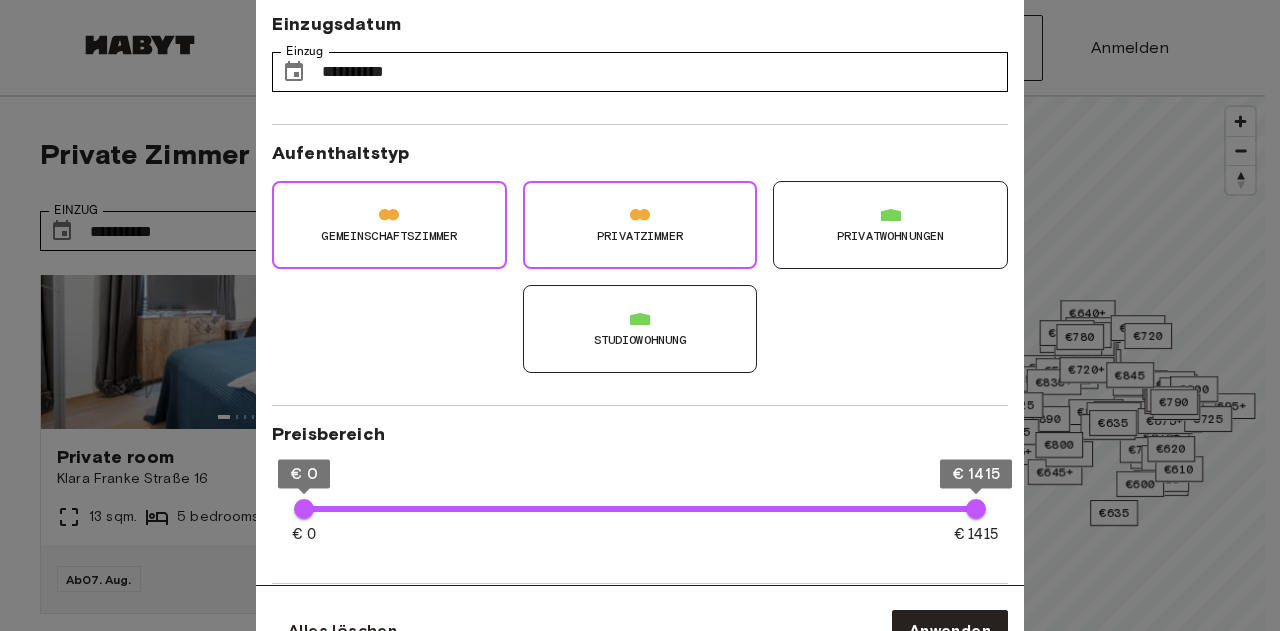 click on "Gemeinschaftszimmer" at bounding box center (389, 225) 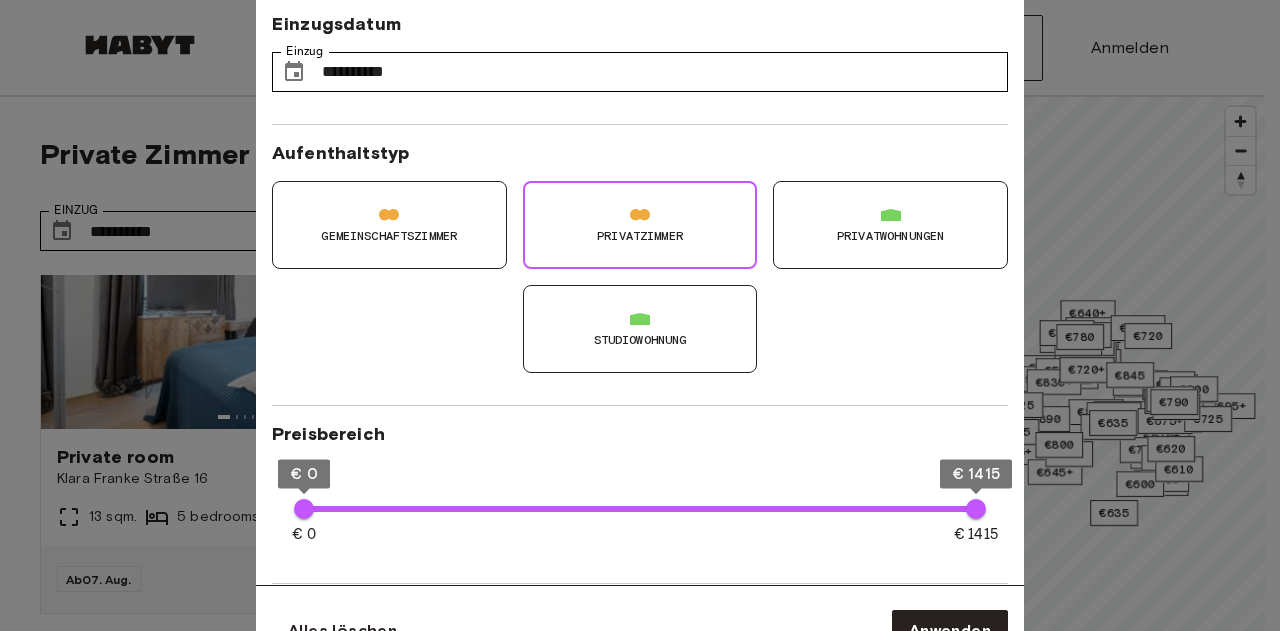 type on "**" 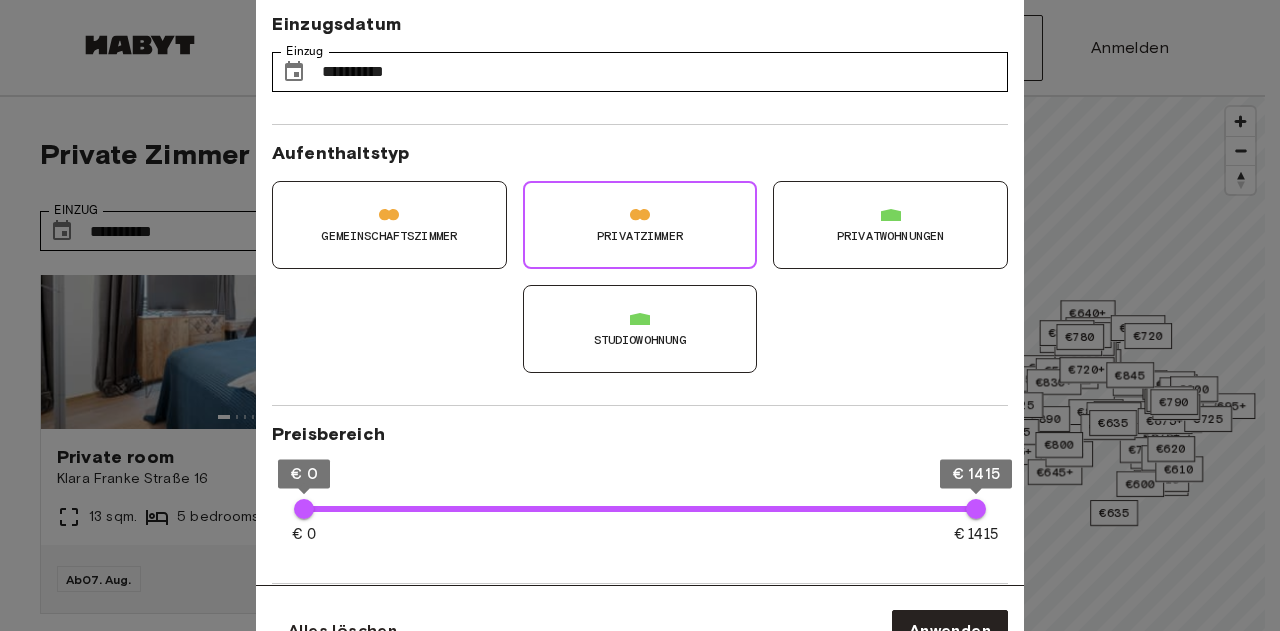 click at bounding box center [640, 315] 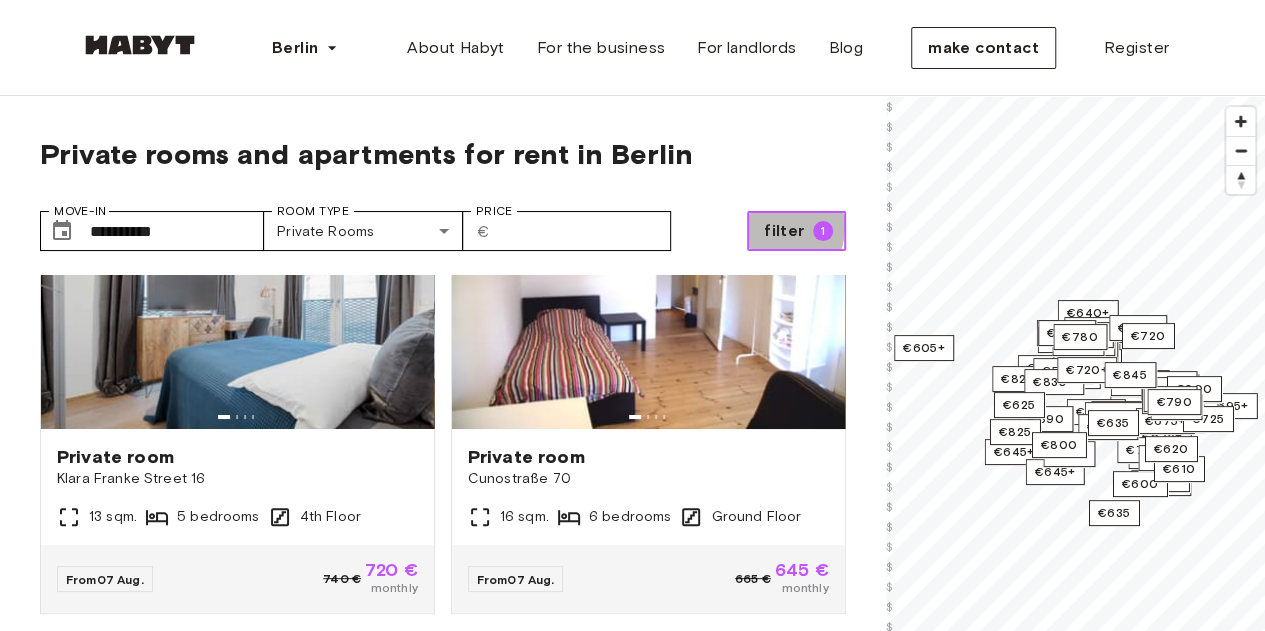 click on "filter" at bounding box center [784, 230] 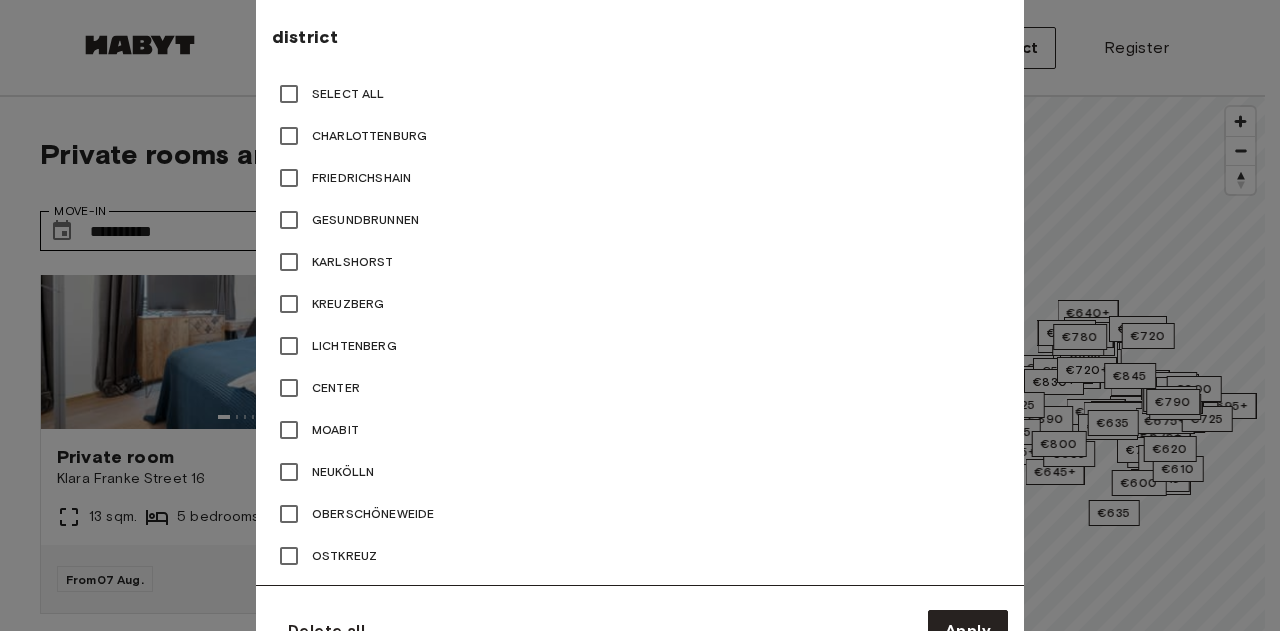 scroll, scrollTop: 899, scrollLeft: 0, axis: vertical 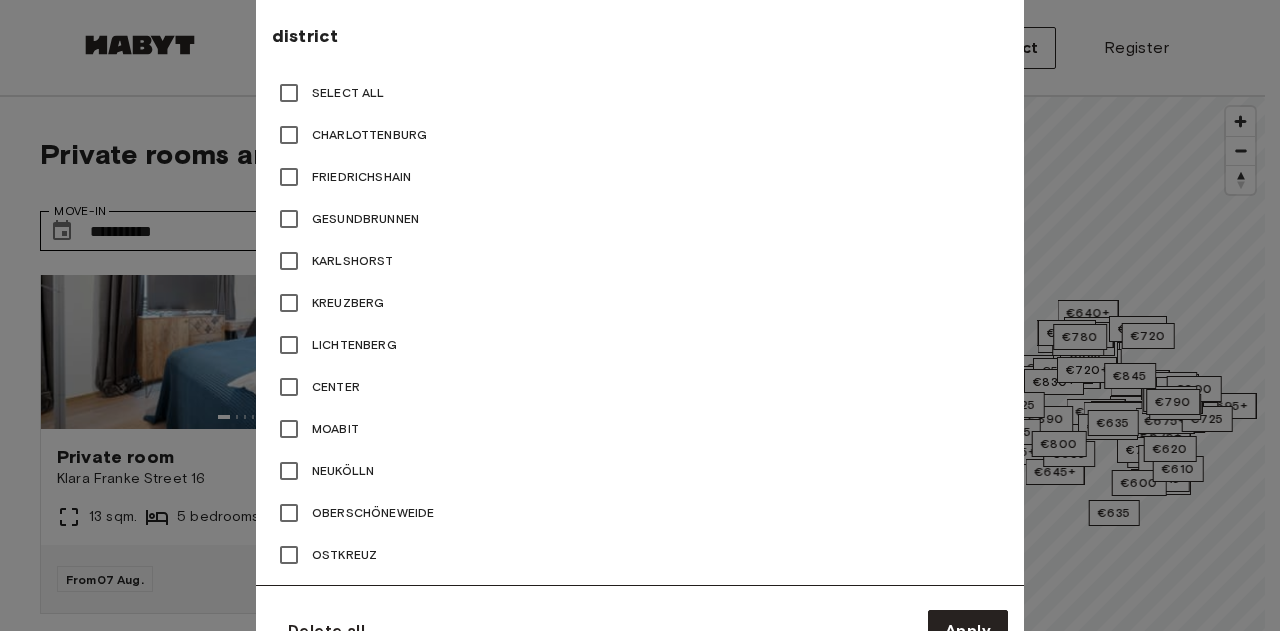 click on "Charlottenburg" at bounding box center [369, 134] 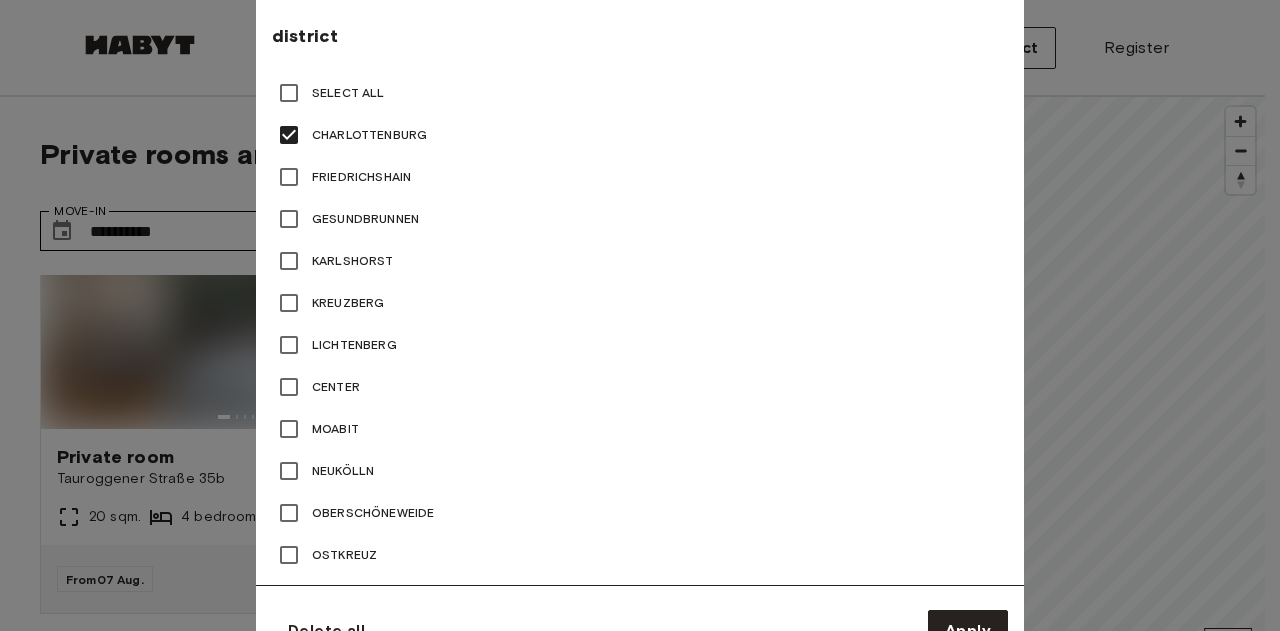 click on "Friedrichshain" at bounding box center (361, 176) 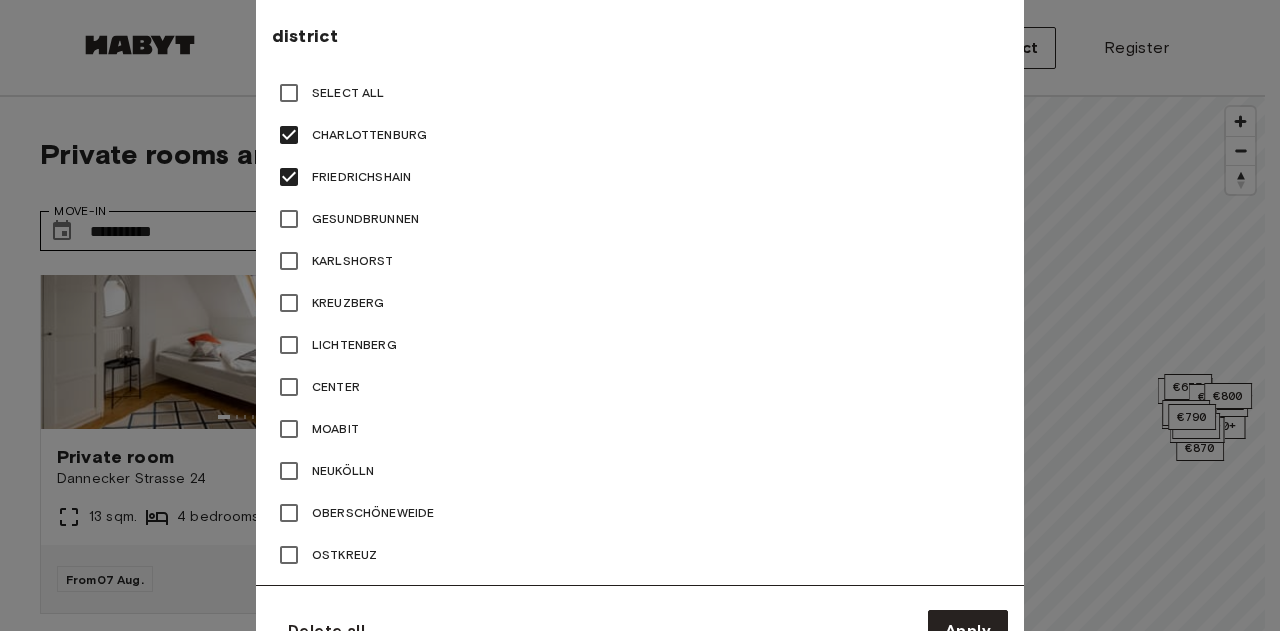 click on "Kreuzberg" at bounding box center (348, 302) 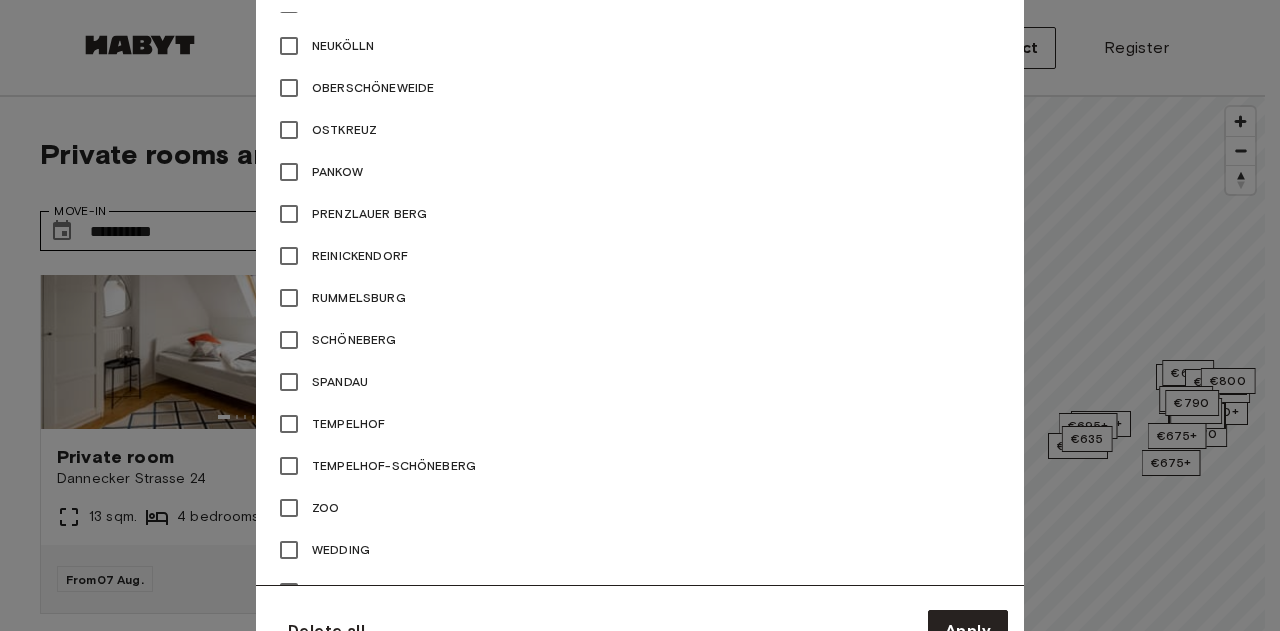 scroll, scrollTop: 1319, scrollLeft: 0, axis: vertical 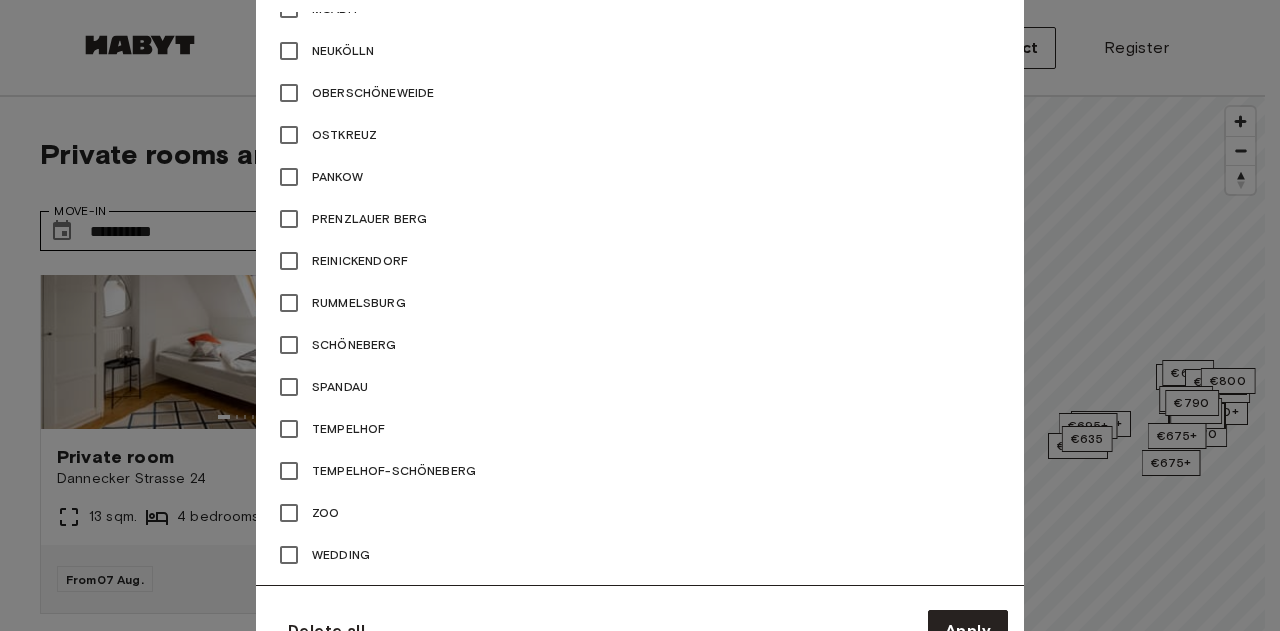 click on "Prenzlauer Berg" at bounding box center (640, 219) 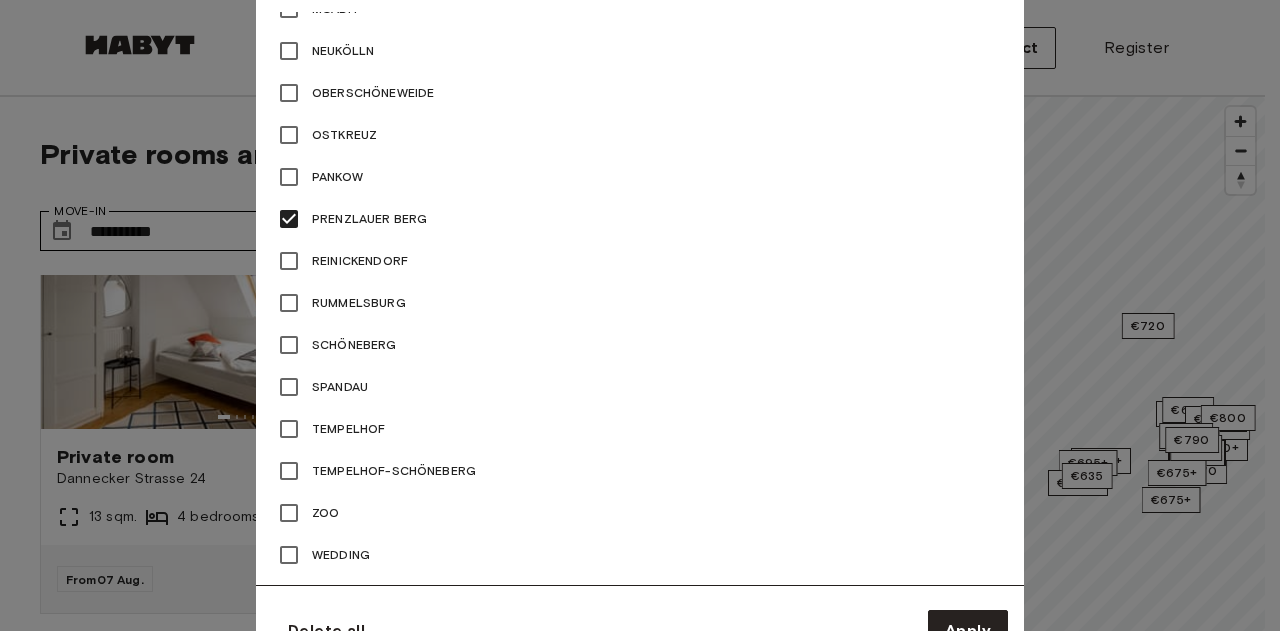 type on "**" 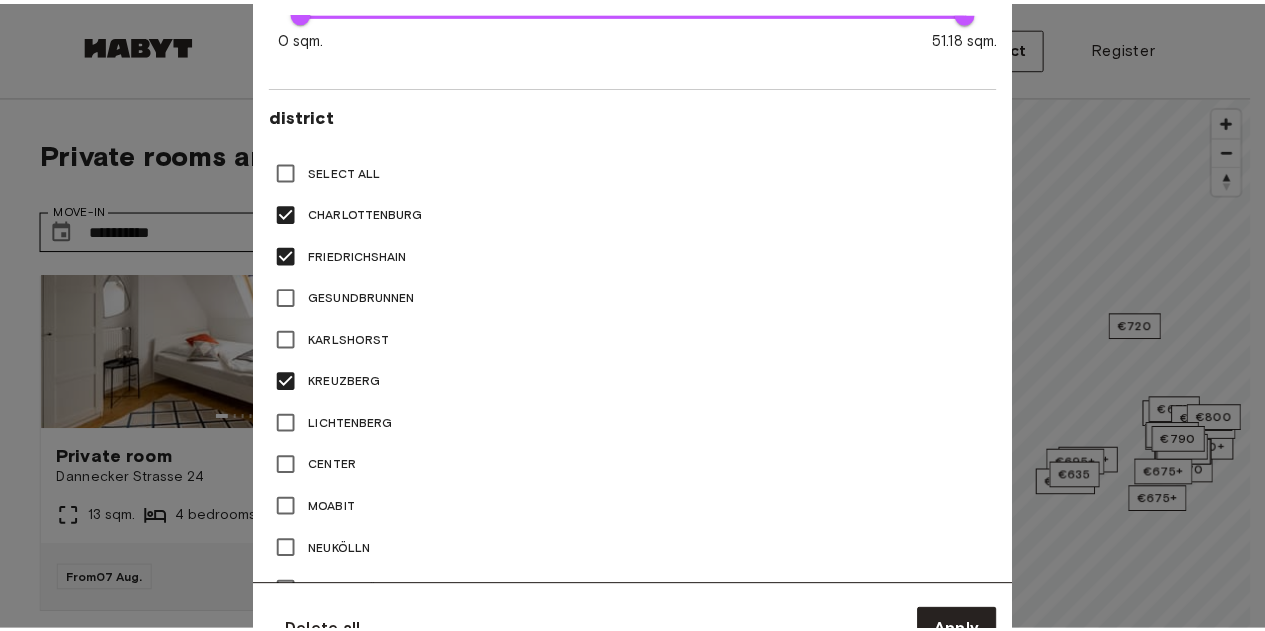 scroll, scrollTop: 789, scrollLeft: 0, axis: vertical 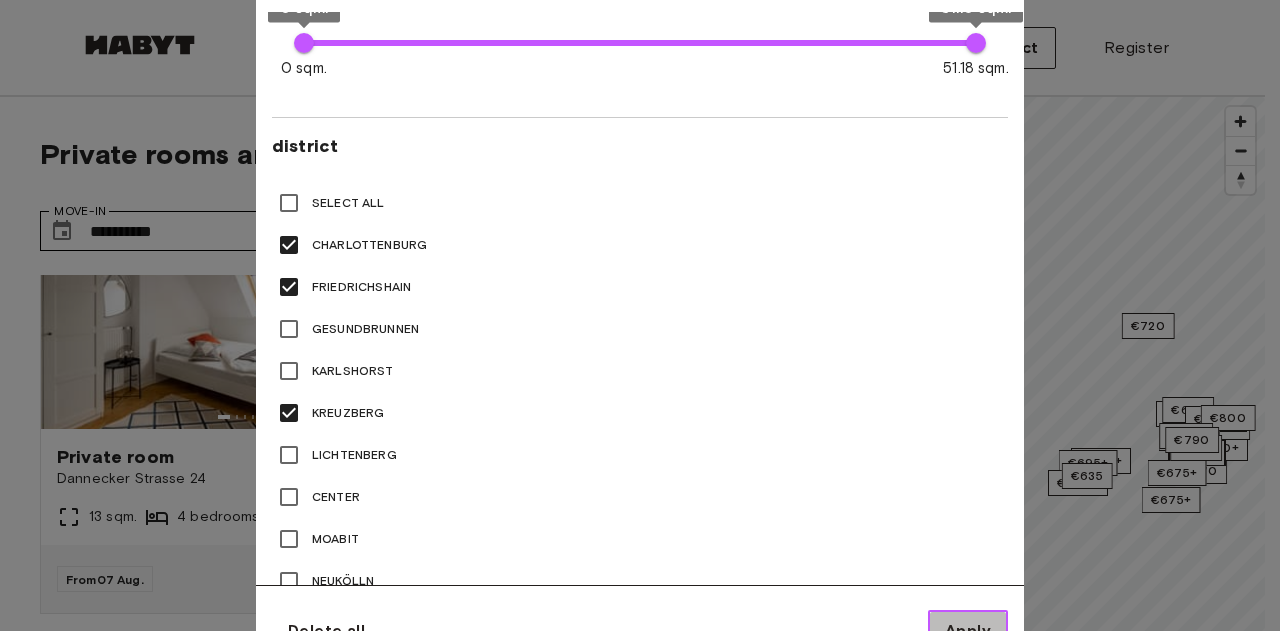 click on "Apply" at bounding box center (968, 631) 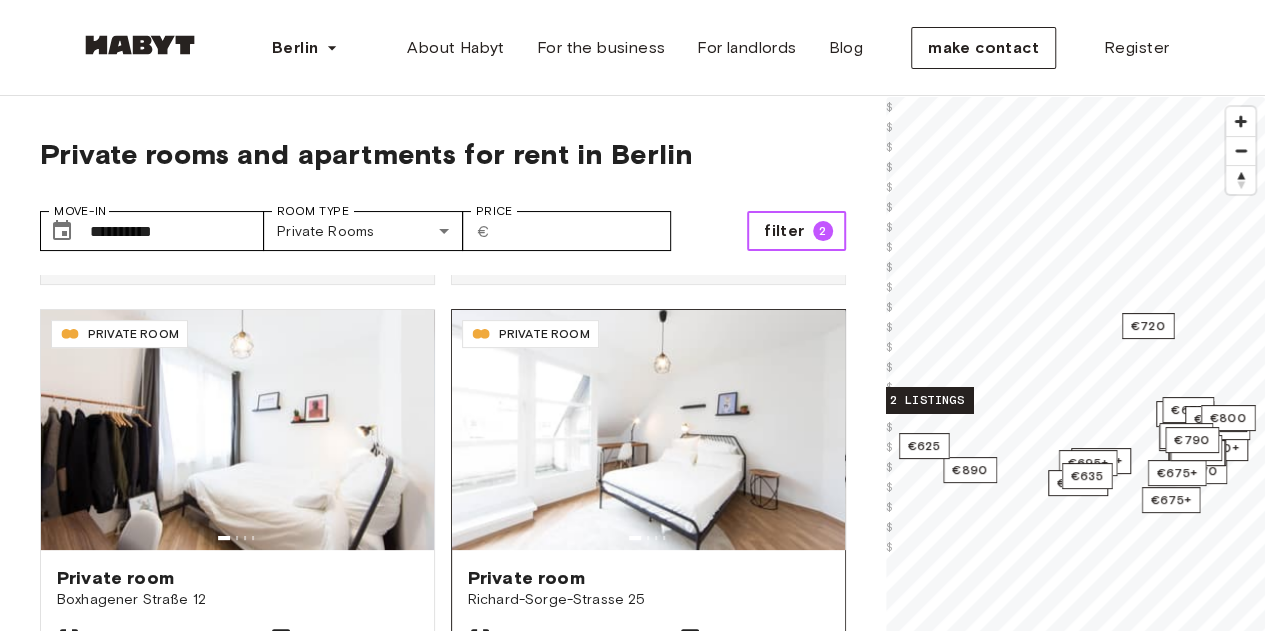 scroll, scrollTop: 431, scrollLeft: 0, axis: vertical 